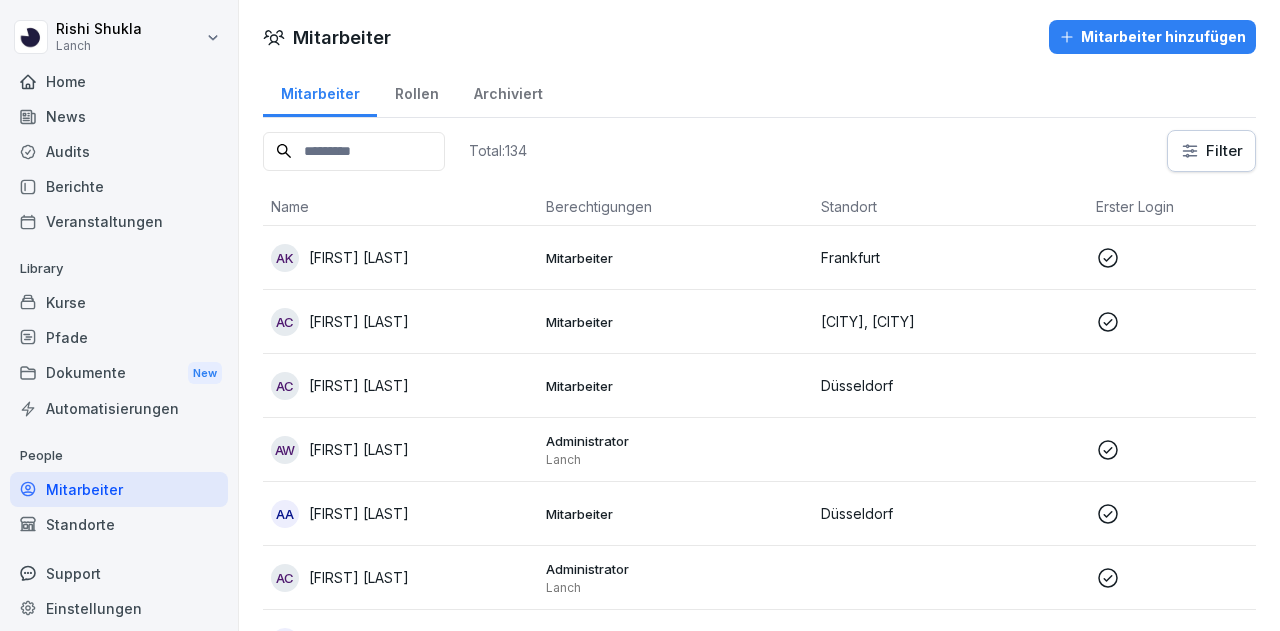 scroll, scrollTop: 0, scrollLeft: 0, axis: both 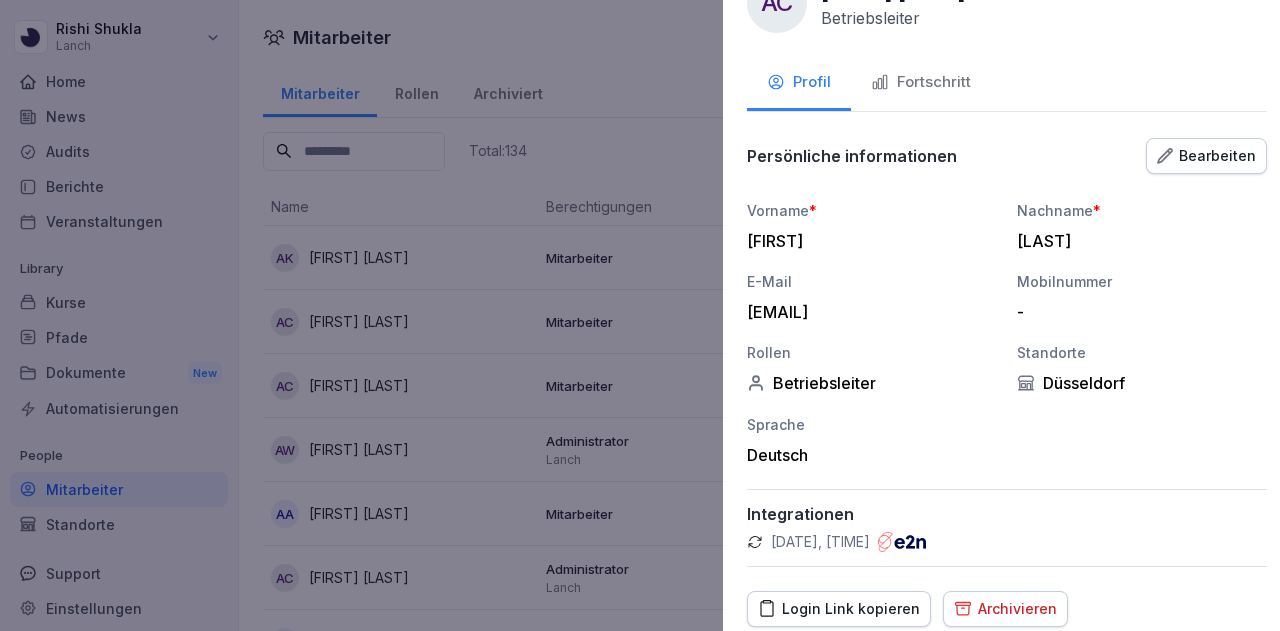 click at bounding box center (640, 315) 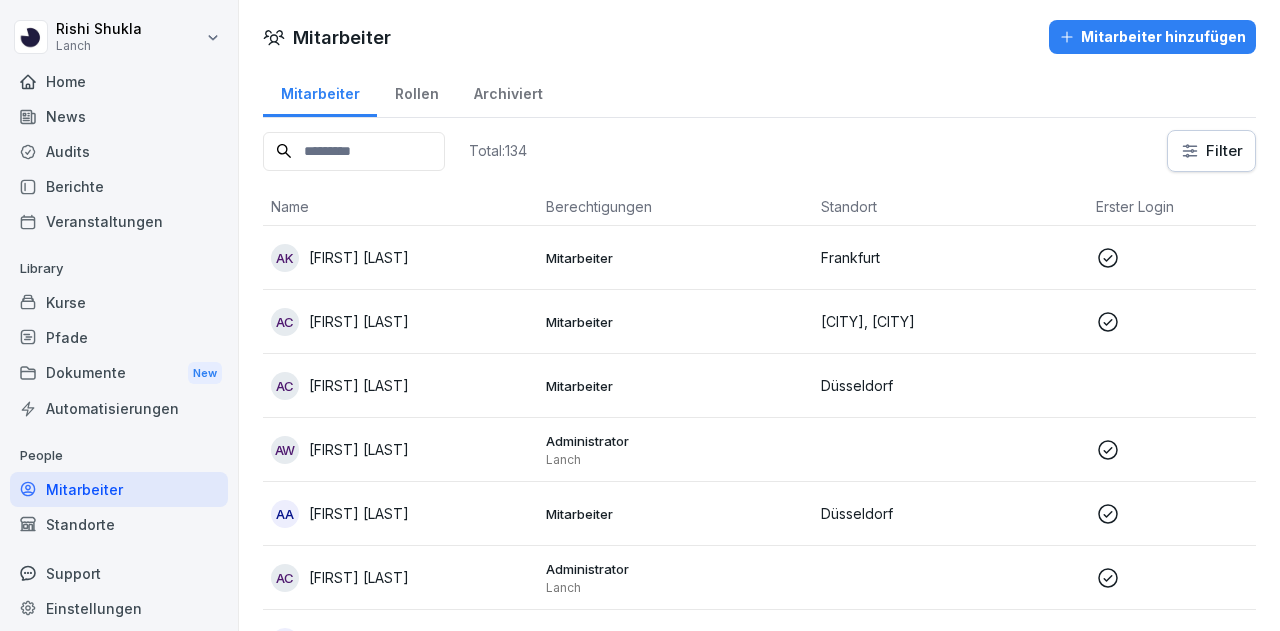 click on "[FIRST] [LAST]" at bounding box center [359, 321] 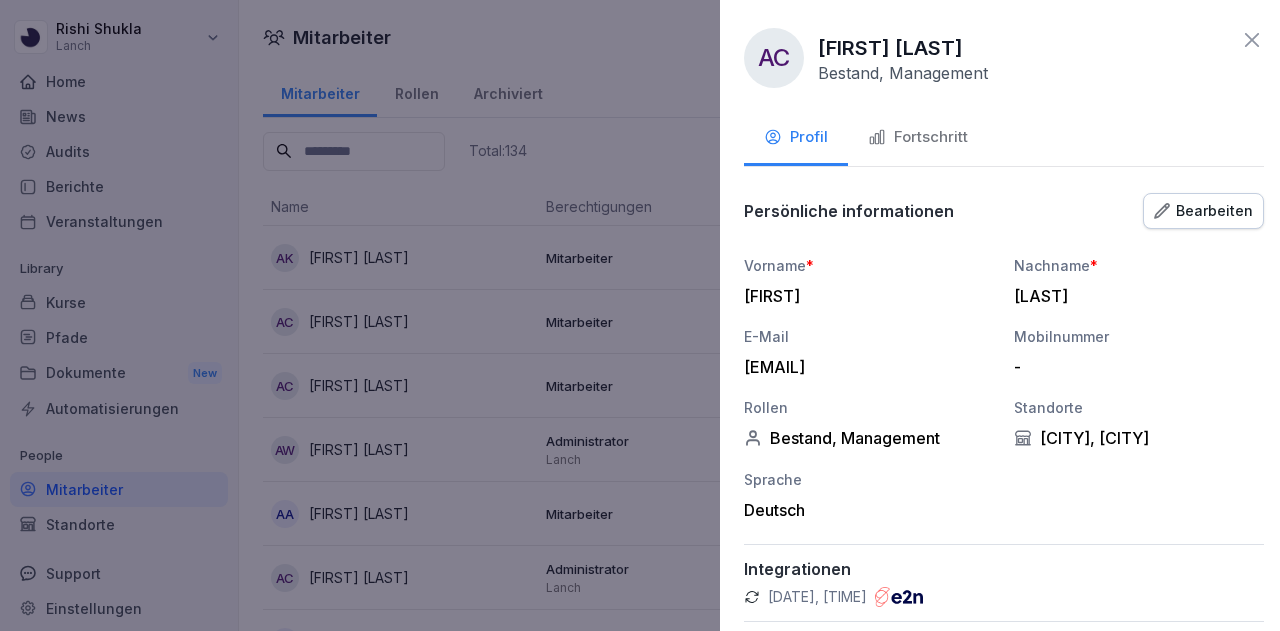 click at bounding box center [640, 315] 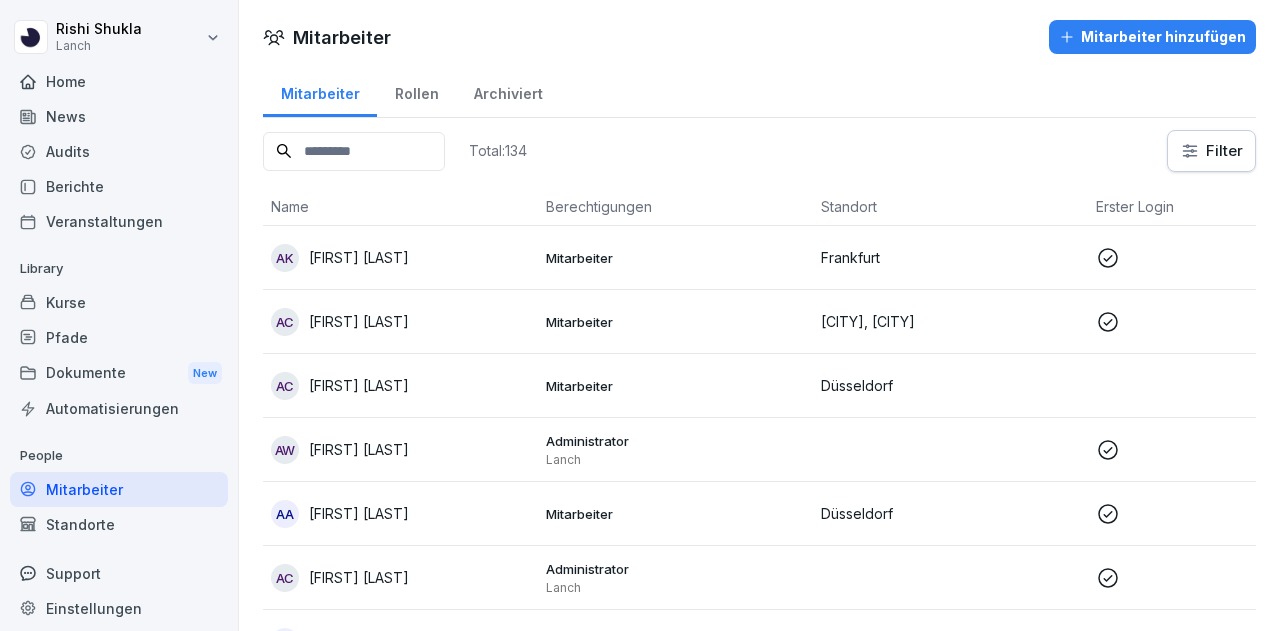 click on "[FIRST] [LAST]" at bounding box center [359, 385] 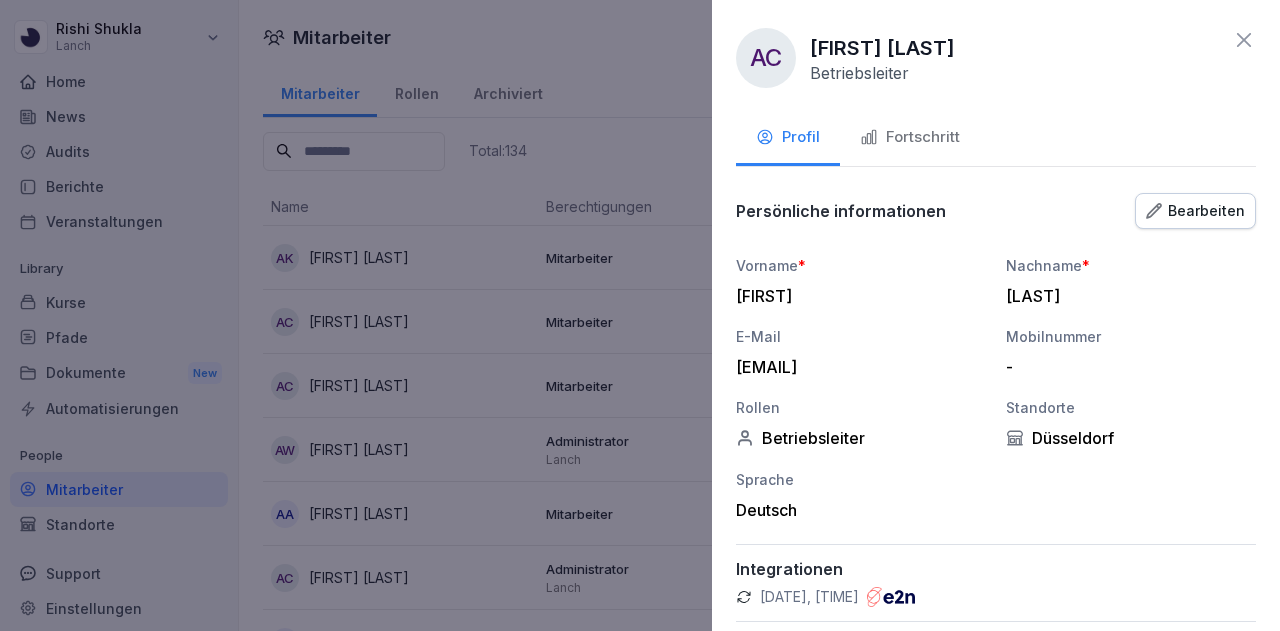 click at bounding box center (640, 315) 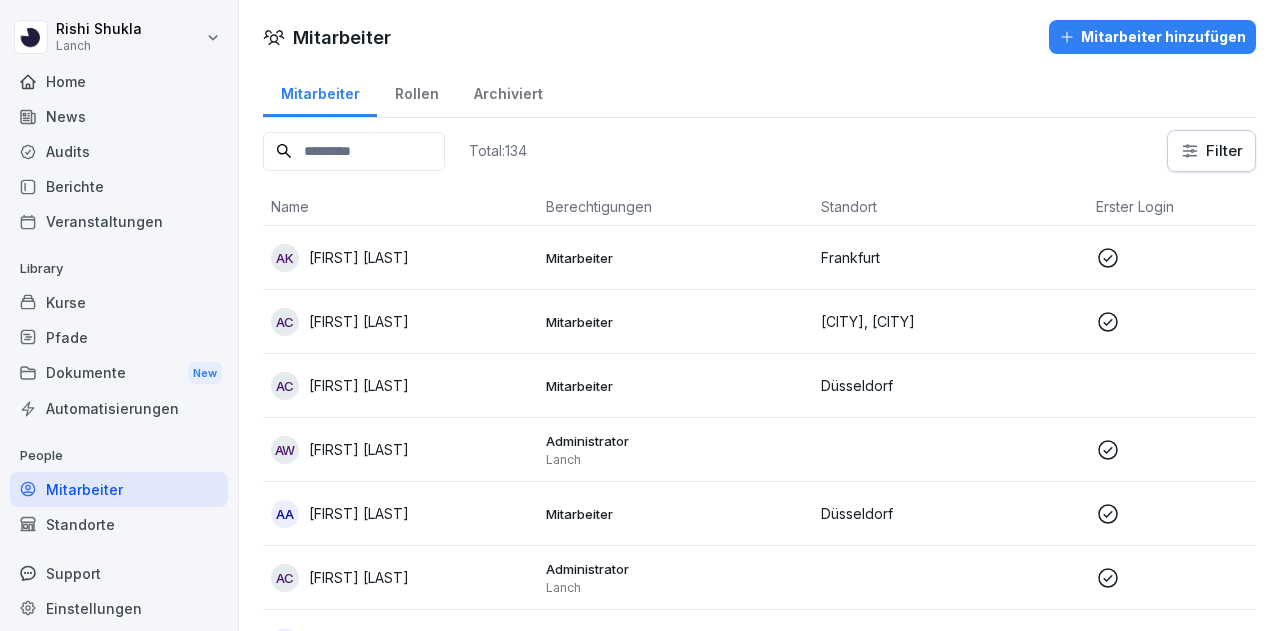 click at bounding box center [354, 151] 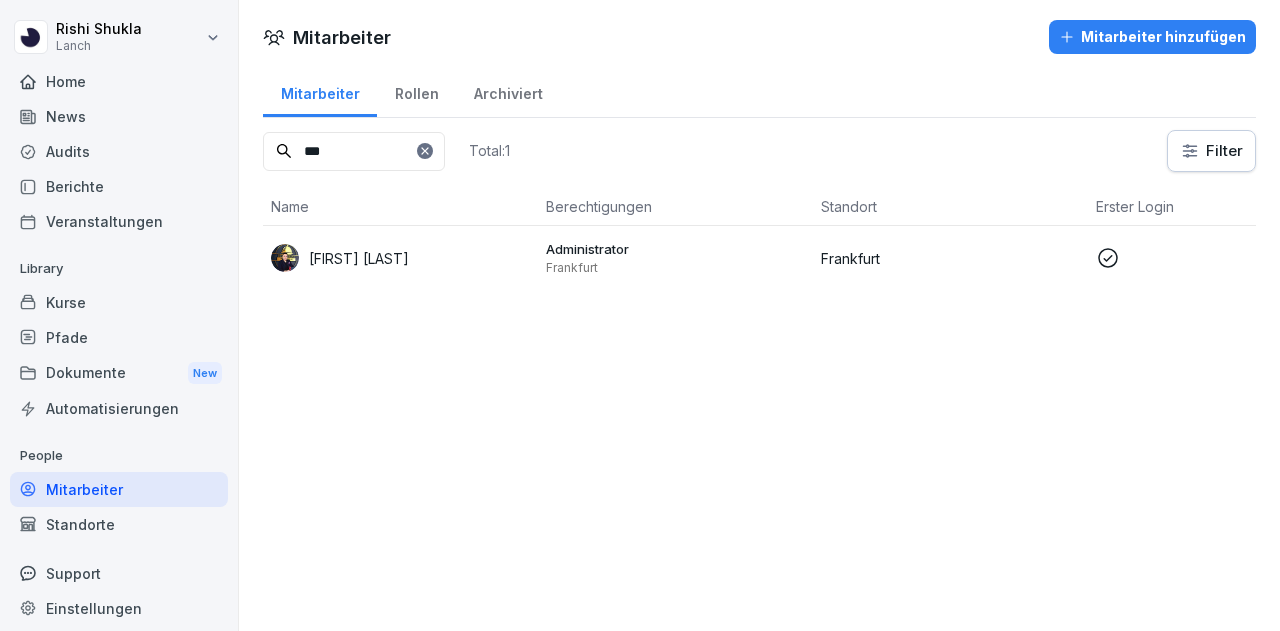type on "***" 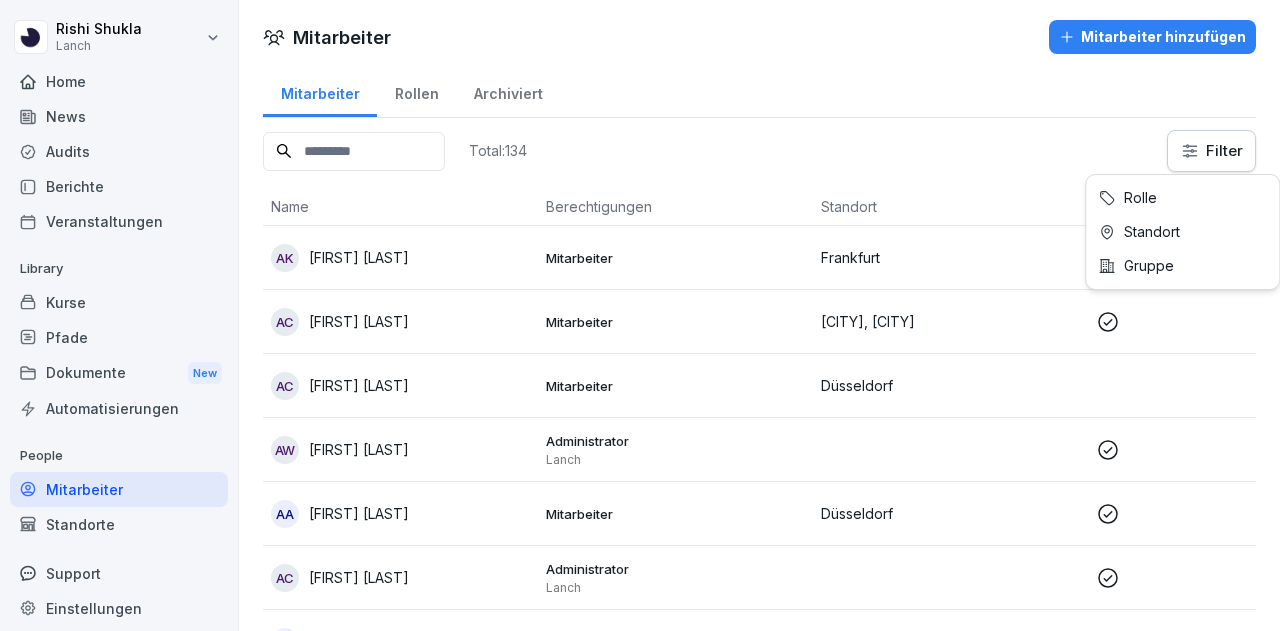 click on "Total:  134 Filter Name Berechtigungen Standort Erster Login Rolle AK [LAST] [LAST] Mitarbeiter [CITY] [STATUS], [STATUS], [STATUS] AC [LAST] [LAST] Mitarbeiter [CITY] [STATUS], [STATUS] AC [LAST] [LAST] Mitarbeiter [CITY] [ROLE], [STATUS], [STATUS] AW [FIRST] [LAST] Administrator Lanch   Headquarter AA [FIRST] [LAST] Mitarbeiter [CITY] [STATUS], [STATUS], [STATUS] AC [FIRST] [LAST] Administrator Lanch   [STATUS], [STATUS] AM [FIRST] [LAST] Mitarbeiter [CITY] [STATUS], [STATUS], [STATUS] AS [FIRST] [LAST] Mitarbeiter [CITY] [STATUS], [STATUS], [STATUS] AR [FIRST] [LAST] [FIRST] [LAST] Mitarbeiter [CITY] [STATUS], [STATUS] AE [FIRST] [LAST] Mitarbeiter [CITY] [STATUS], [STATUS], [STATUS]" at bounding box center [640, 315] 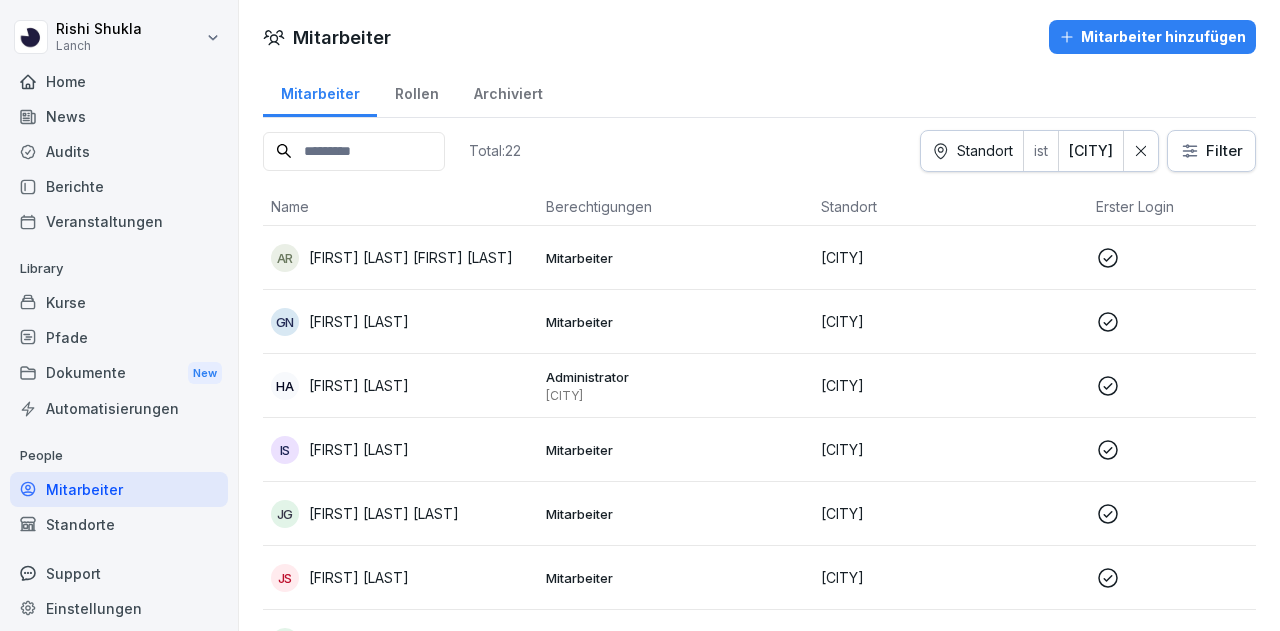 scroll, scrollTop: 4, scrollLeft: 0, axis: vertical 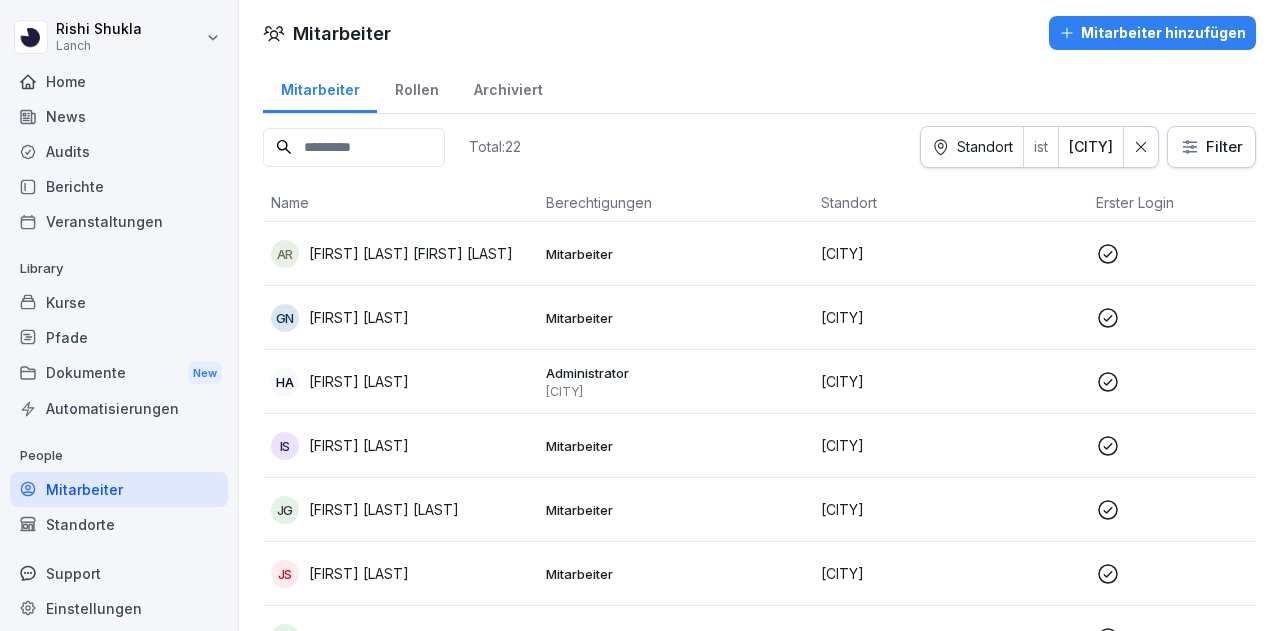 click on "Total:  22 Standort ist [CITY] Filter Name Berechtigungen Standort Erster Login Rolle AR [FIRST] [LAST] [FIRST] [LAST] Mitarbeiter [CITY] [STATUS], [STATUS] GN [FIRST] [LAST] Mitarbeiter [CITY] [STATUS], [STATUS], [STATUS] HA [FIRST] [LAST] Administrator [CITY]   [CITY] [ROLE], [STATUS], [STATUS] IS [FIRST] [LAST] Mitarbeiter [CITY] [STATUS], [STATUS], [STATUS] JG [FIRST] [LAST] [LAST] Mitarbeiter [CITY] [STATUS], [STATUS] JS [FIRST] [LAST] Mitarbeiter [CITY] [STATUS], [STATUS], [STATUS] JG [FIRST] [LAST] [LAST] Mitarbeiter [CITY] [STATUS], [STATUS], [STATUS] JA [FIRST] [LAST] Administrator Lanch   [CITY], [CITY], [CITY], [CITY], [CITY], [CITY], [CITY] KH [FIRST] [LAST] Mitarbeiter [CITY] KG" at bounding box center (640, 315) 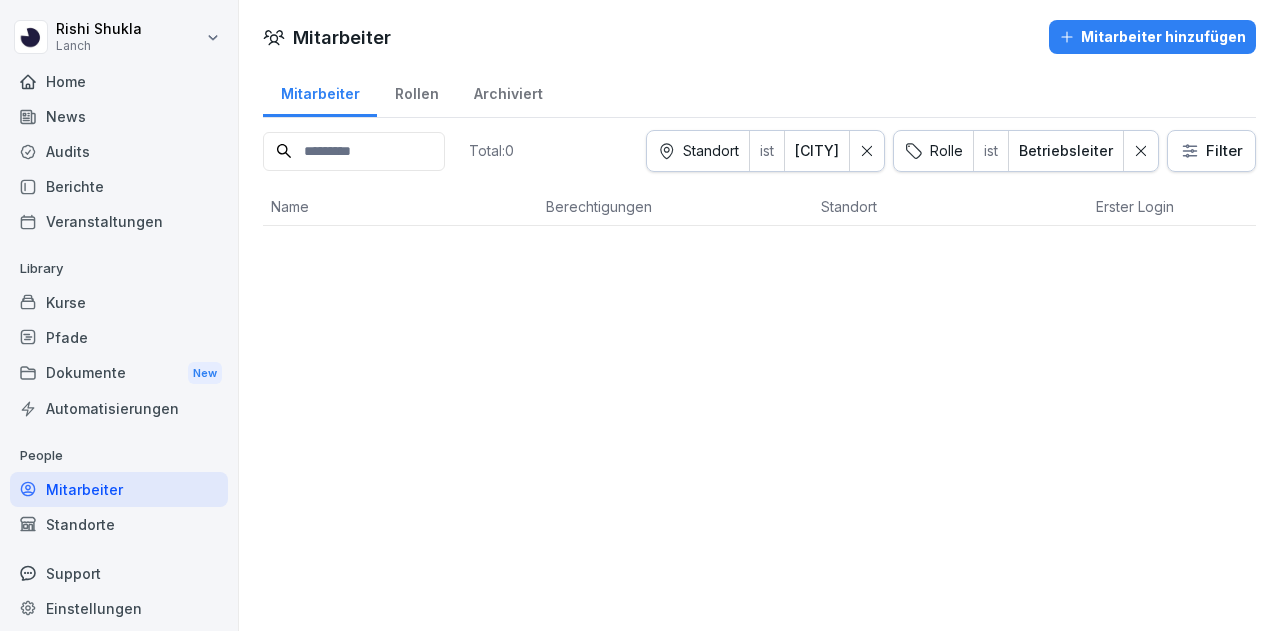 scroll, scrollTop: 0, scrollLeft: 0, axis: both 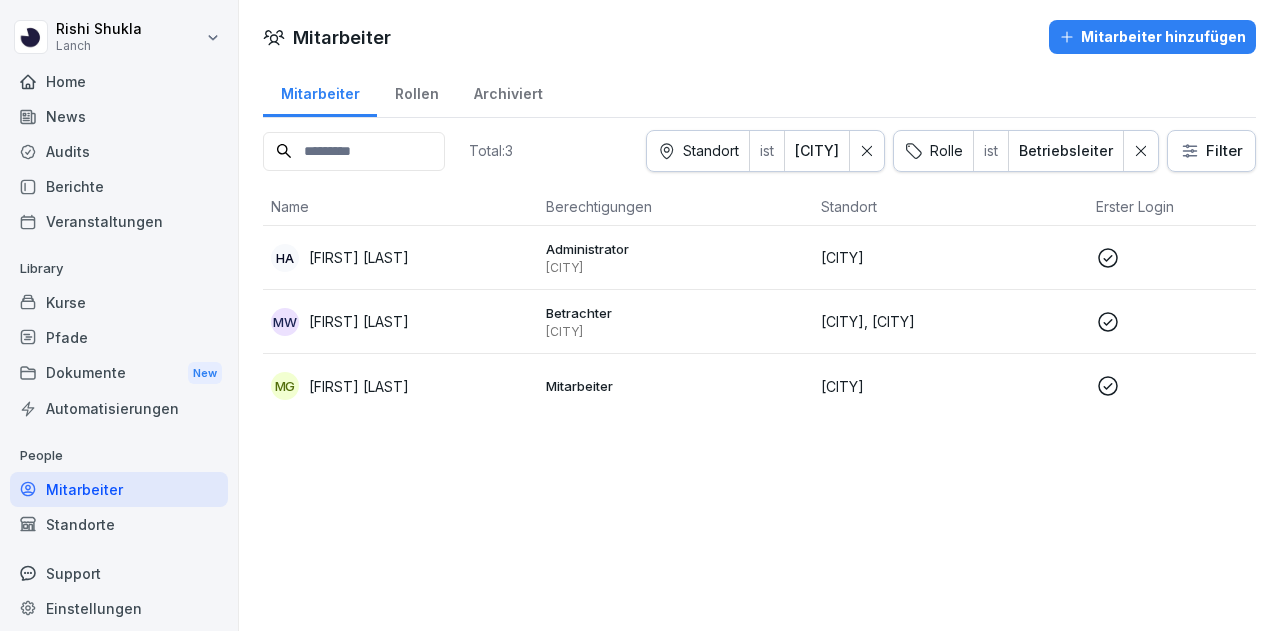 click on "[FIRST] [LAST]" at bounding box center [359, 257] 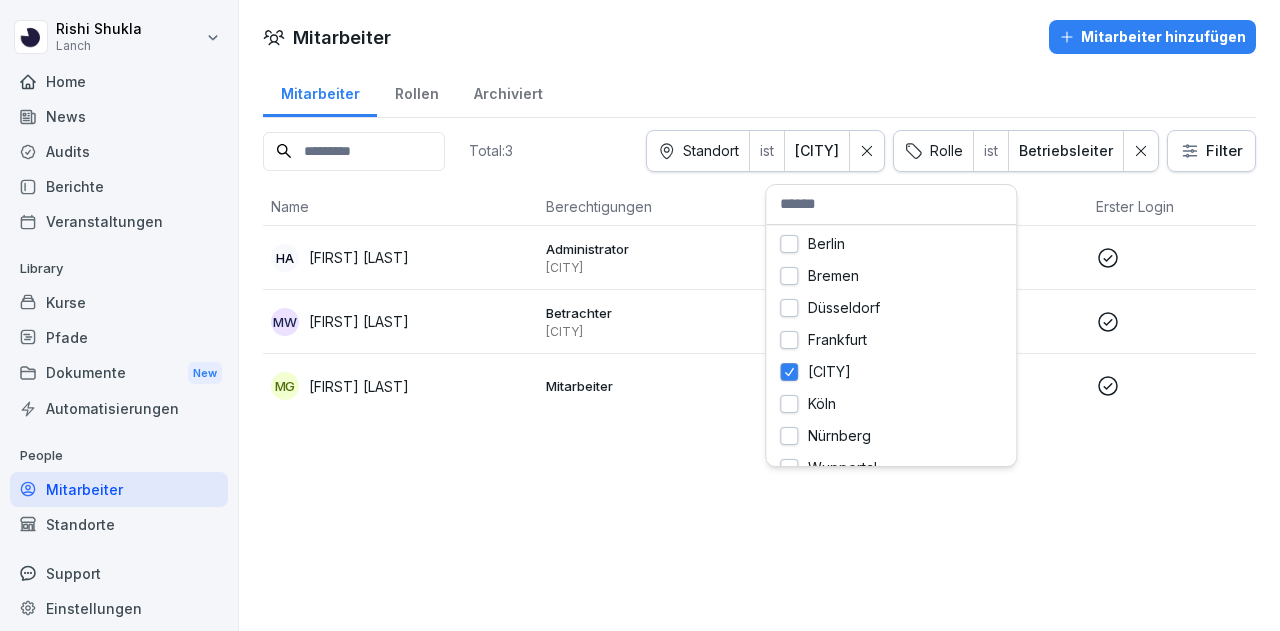 click on "Total:  3 Standort ist [CITY] Rolle ist [ROLE] Filter Name Berechtigungen Standort Erster Login Rolle HA [FIRST] [LAST] Administrator [CITY]   [CITY] [ROLE], [STATUS], [STATUS] MW [FIRST] [LAST] Betrachter [CITY]   [CITY], [CITY] [ROLE] MG [FIRST] [LAST] Mitarbeiter [CITY] [STATUS], [STATUS], [ROLE] [CITY] [CITY] [CITY] [CITY] [CITY] [CITY] [CITY] [CITY]" at bounding box center [640, 315] 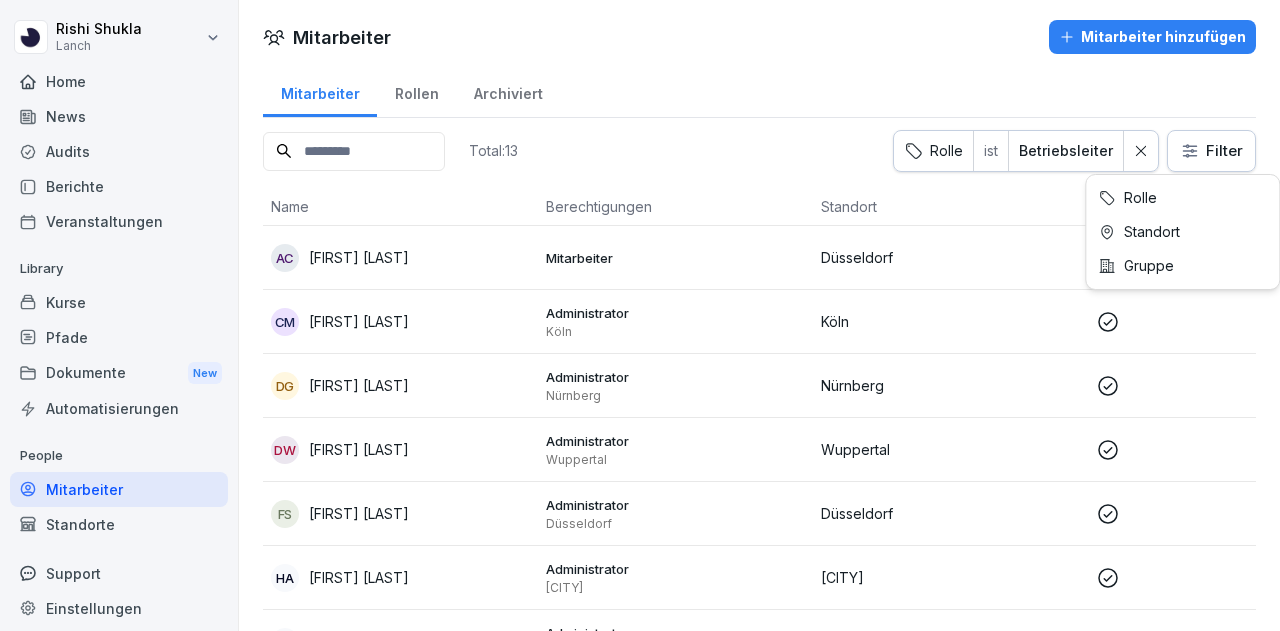 click on "Total:  13 Rolle ist [ROLE] Filter Name Berechtigungen Standort Erster Login Rolle AC [LAST] [LAST] Mitarbeiter [CITY] [ROLE] CM [FIRST] [LAST] Administrator [CITY]   [CITY] [ROLE], [STATUS], [STATUS] DG [FIRST] [LAST] Administrator [CITY]   [CITY] [ROLE], [STATUS], [STATUS] DW [FIRST] [LAST] Administrator [CITY]   [CITY] [ROLE], [STATUS], [STATUS] FS [FIRST] [LAST] Administrator [CITY]   [CITY] [ROLE], [STATUS], [STATUS] HA [FIRST] [LAST] Administrator [CITY]   [CITY] [ROLE], [STATUS], [STATUS] JF [FIRST] [LAST] Administrator [CITY]   [CITY] [STATUS], [ROLE], [STATUS] JL [FIRST] [LAST] Administrator Lanch   [ROLE], Headquarter" at bounding box center (640, 315) 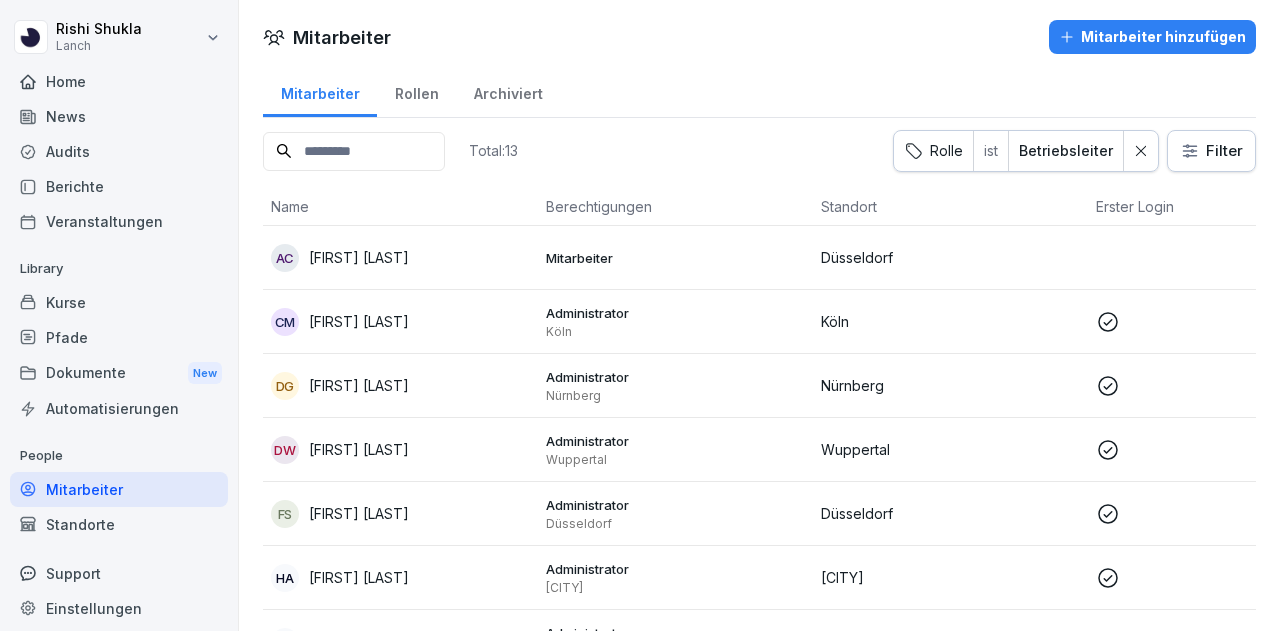 click on "Total:  13 Rolle ist [ROLE] Filter Name Berechtigungen Standort Erster Login Rolle AC [LAST] [LAST] Mitarbeiter [CITY] [ROLE] CM [FIRST] [LAST] Administrator [CITY]   [CITY] [ROLE], [STATUS], [STATUS] DG [FIRST] [LAST] Administrator [CITY]   [CITY] [ROLE], [STATUS], [STATUS] DW [FIRST] [LAST] Administrator [CITY]   [CITY] [ROLE], [STATUS], [STATUS] FS [FIRST] [LAST] Administrator [CITY]   [CITY] [ROLE], [STATUS], [STATUS] HA [FIRST] [LAST] Administrator [CITY]   [CITY] [ROLE], [STATUS], [STATUS] JF [FIRST] [LAST] Administrator [CITY]   [CITY] [STATUS], [ROLE], [STATUS] JL [FIRST] [LAST] Administrator Lanch   [ROLE], Headquarter" at bounding box center (640, 315) 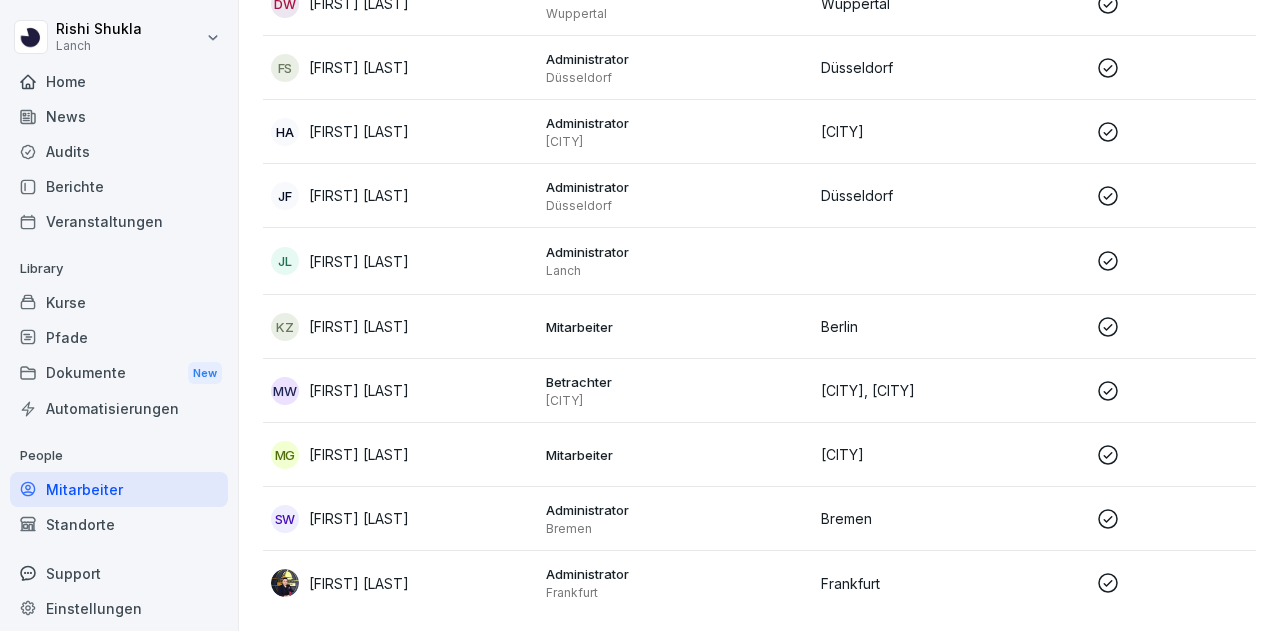 scroll, scrollTop: 474, scrollLeft: 0, axis: vertical 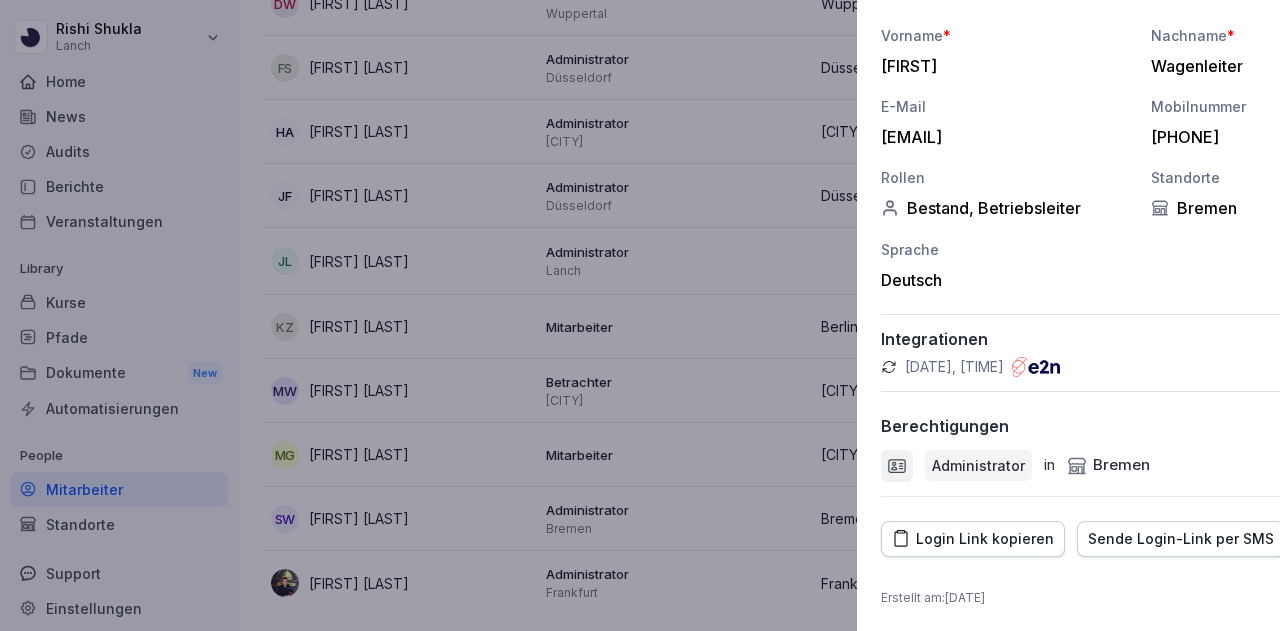 click at bounding box center (640, 315) 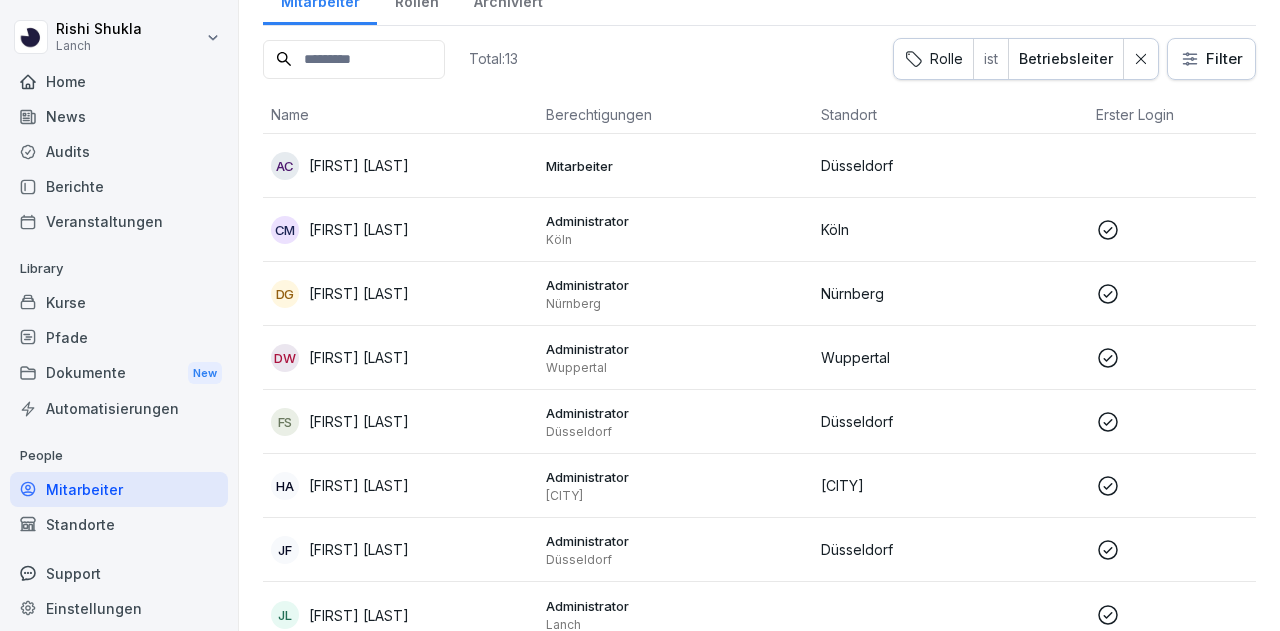 scroll, scrollTop: 92, scrollLeft: 0, axis: vertical 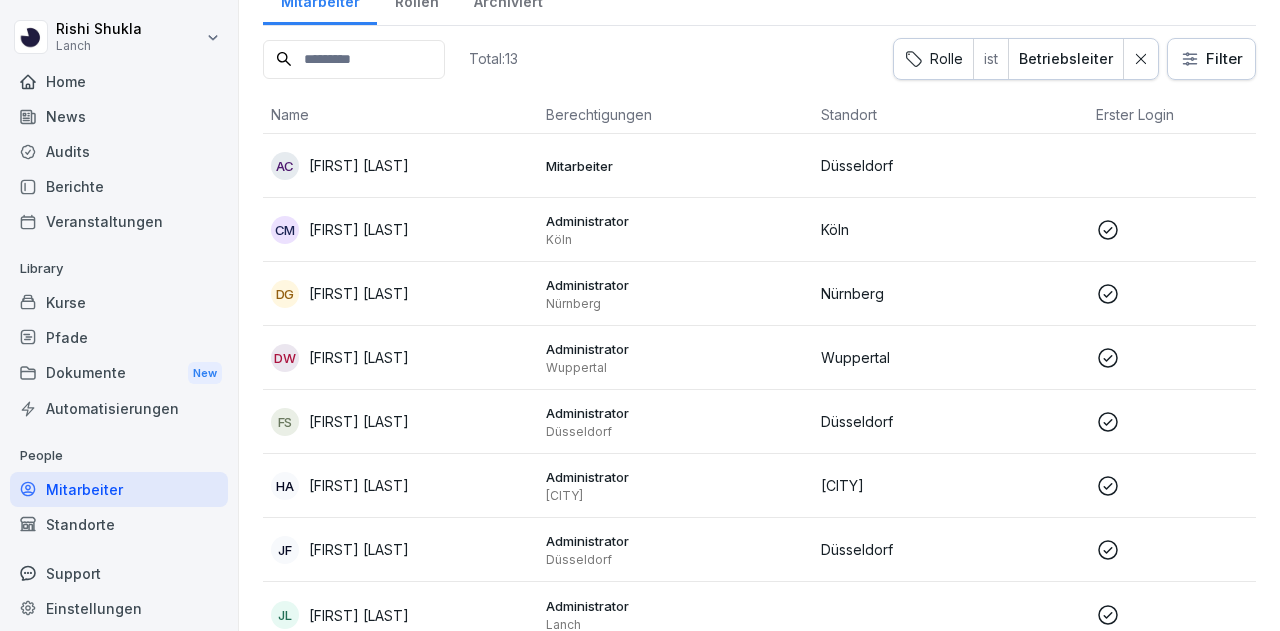 click on "[FIRST] [LAST]" at bounding box center [400, 294] 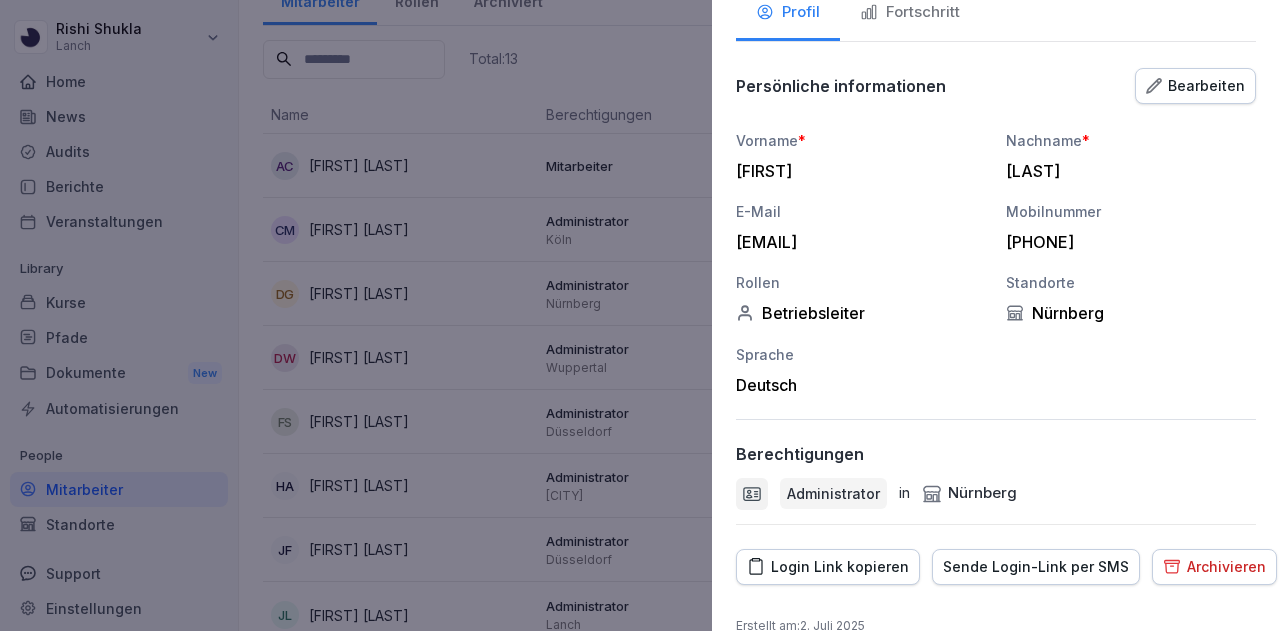 scroll, scrollTop: 124, scrollLeft: 0, axis: vertical 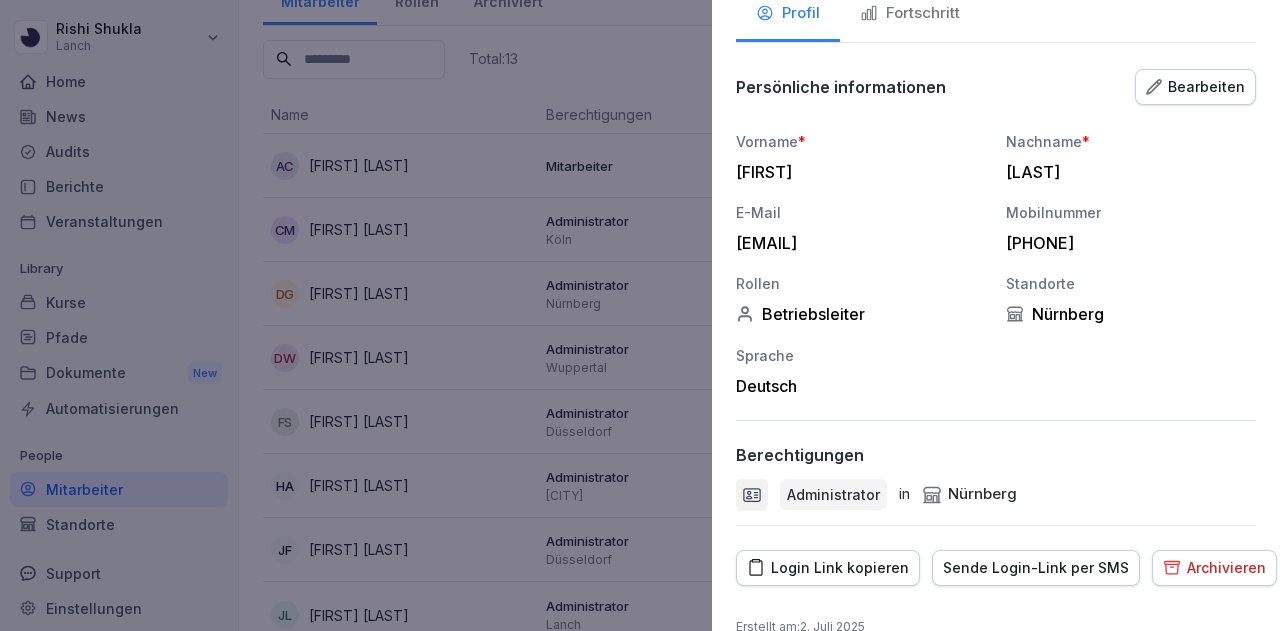 click on "[EMAIL]" at bounding box center [856, 243] 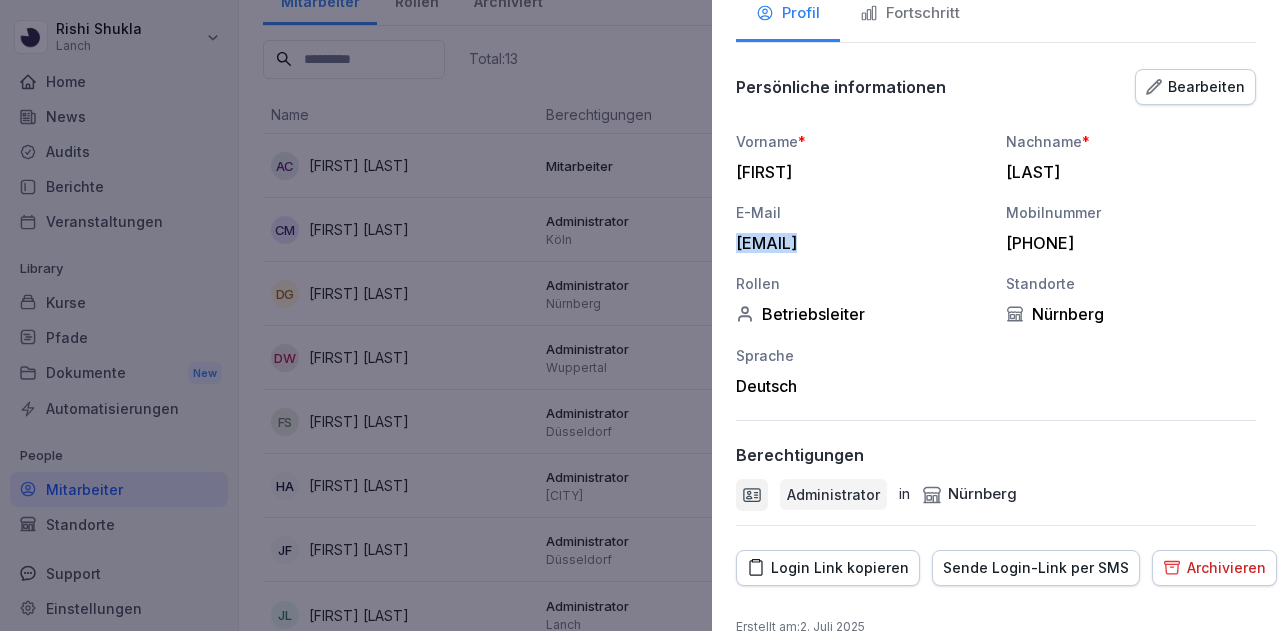 click on "[EMAIL]" at bounding box center (856, 243) 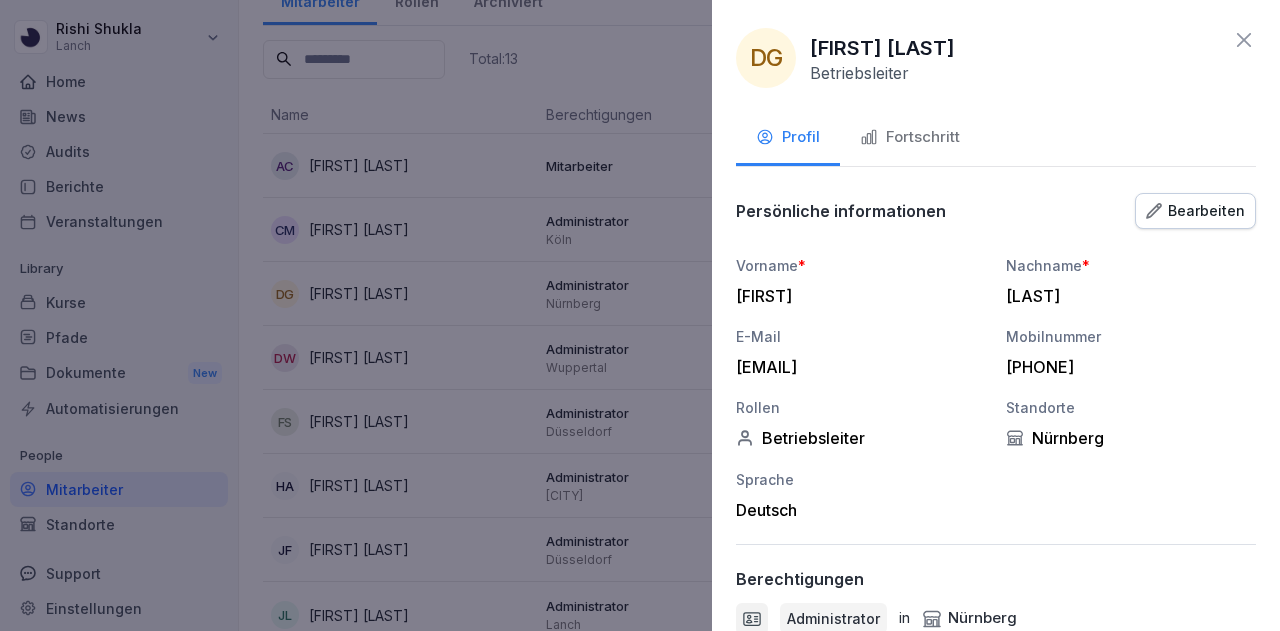 scroll, scrollTop: 1, scrollLeft: 0, axis: vertical 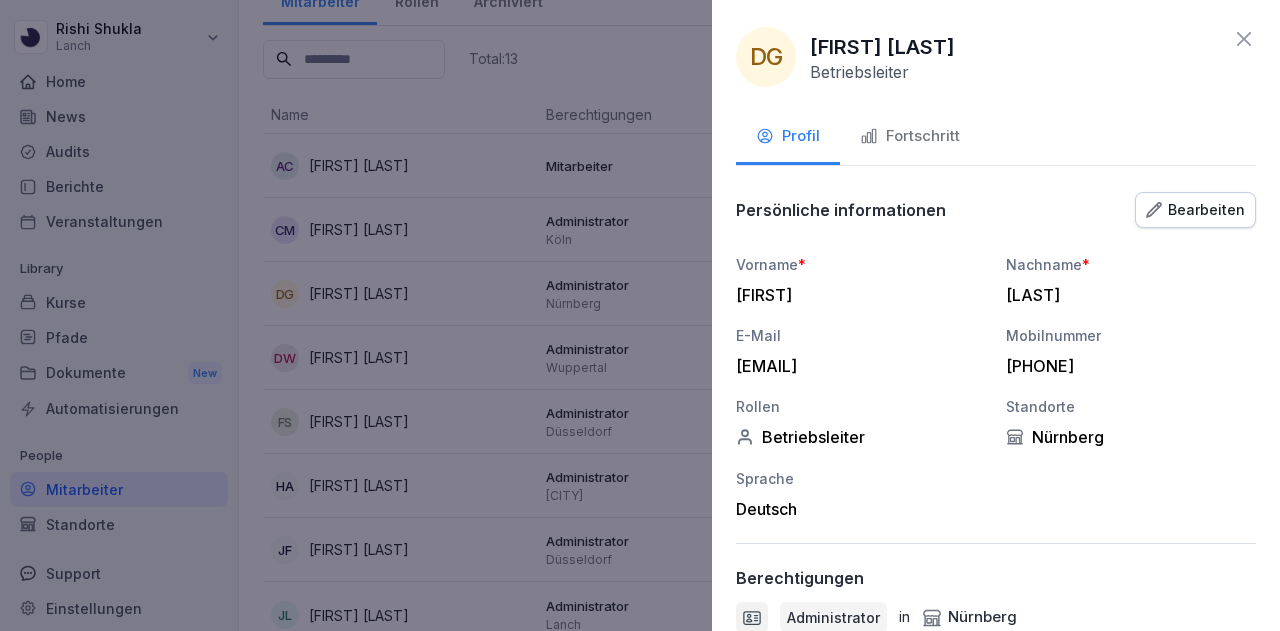 click on "Vorname  * [FIRST]" at bounding box center (861, 279) 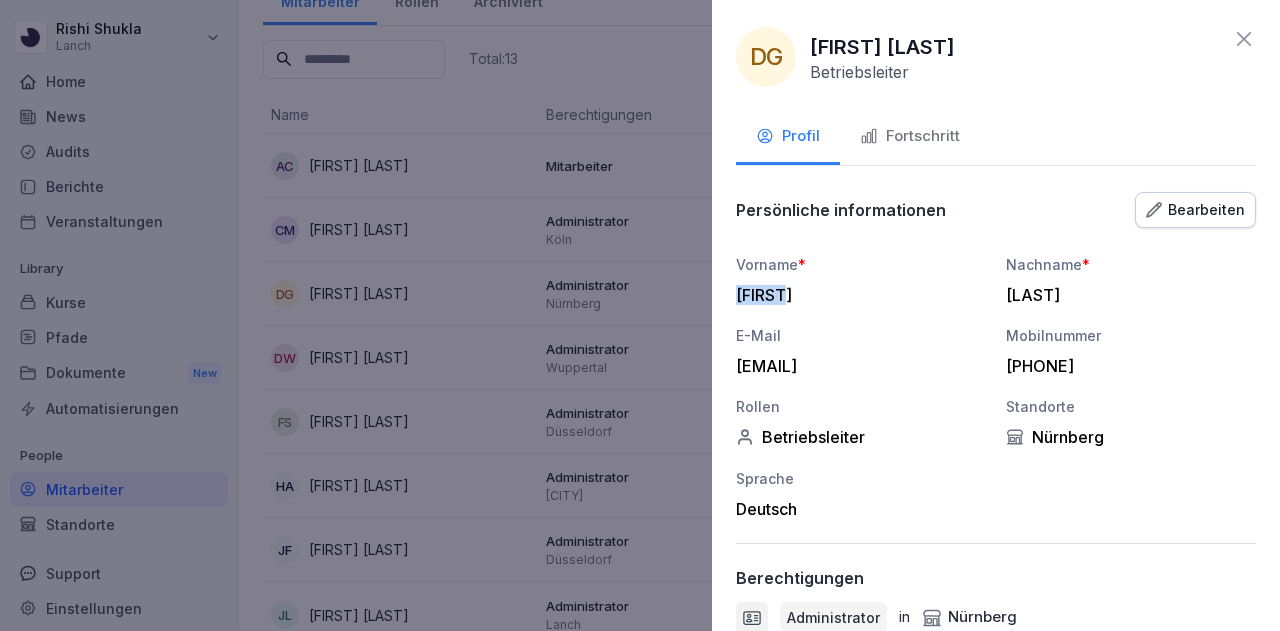 click on "Vorname  * [FIRST]" at bounding box center (861, 279) 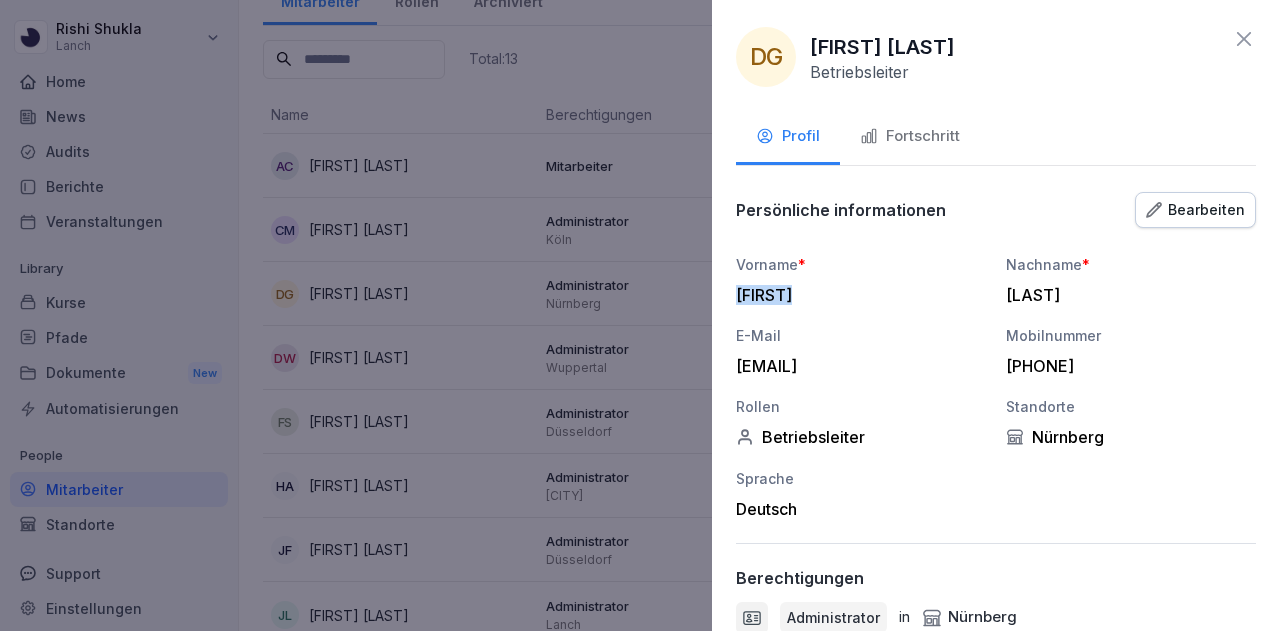 click on "Vorname  * [FIRST]" at bounding box center (861, 279) 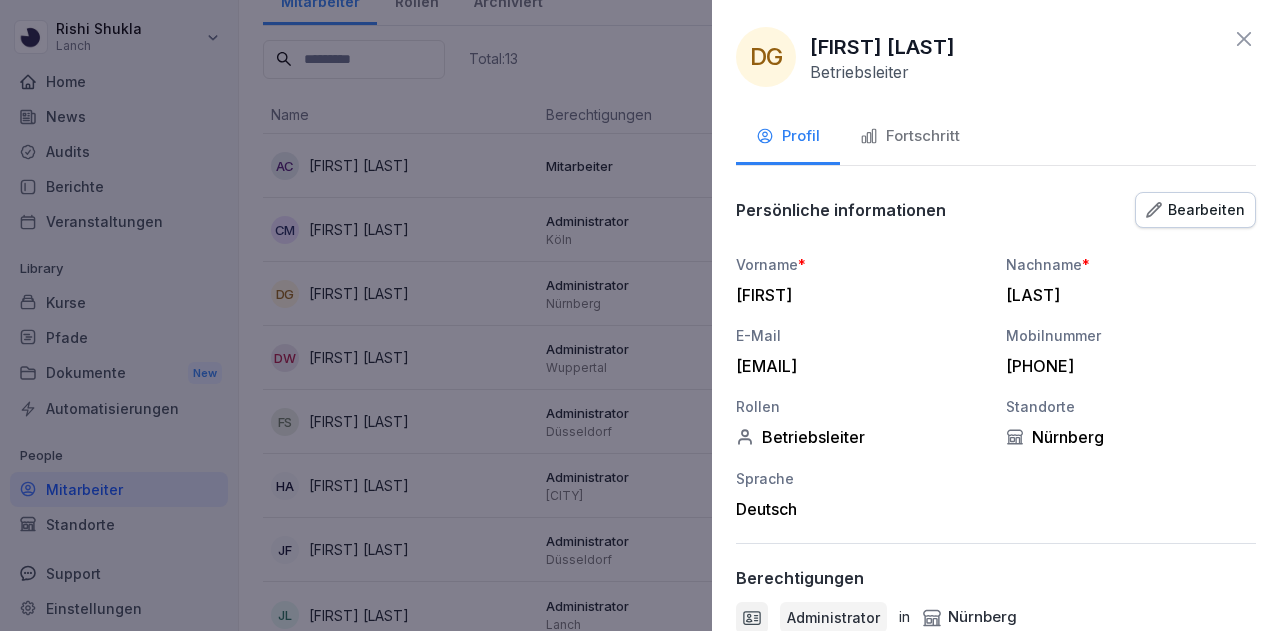 click on "[LAST]" at bounding box center [1126, 295] 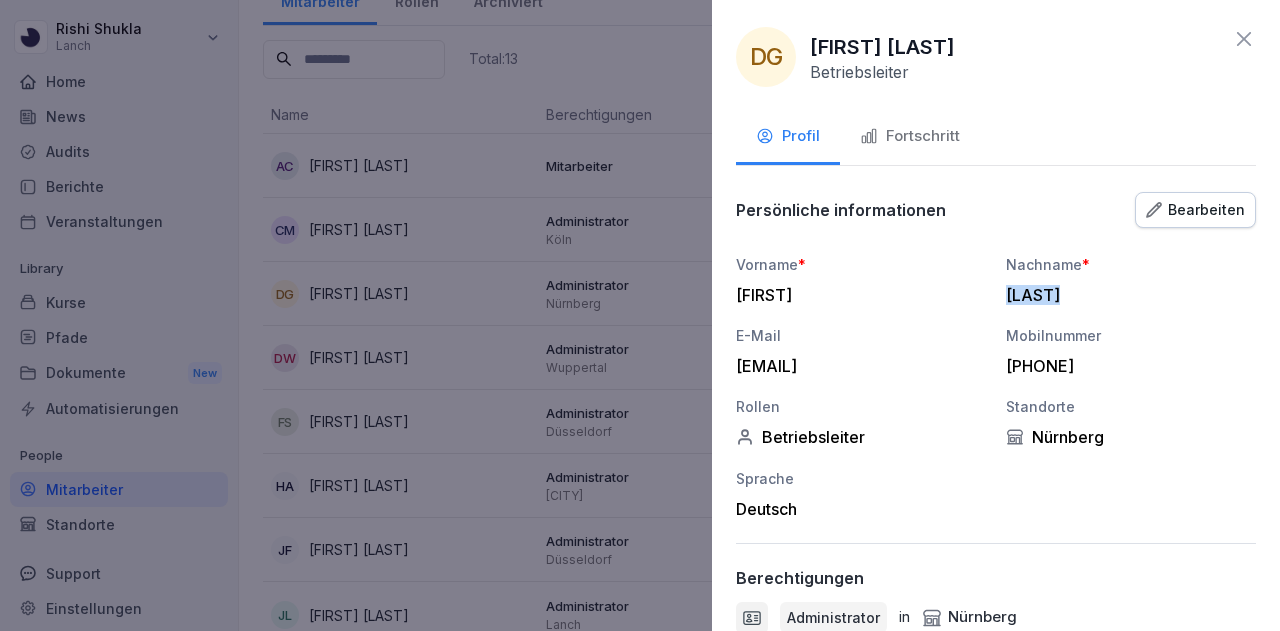 click on "[LAST]" at bounding box center (1126, 295) 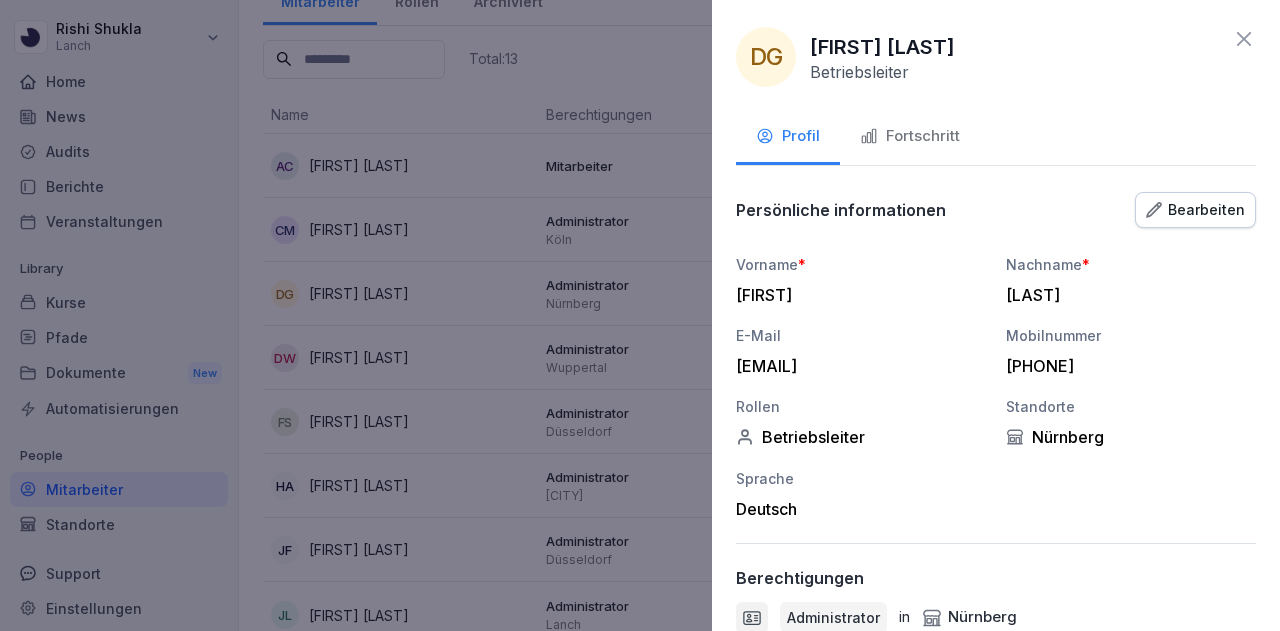 click on "[LAST]" at bounding box center (1126, 295) 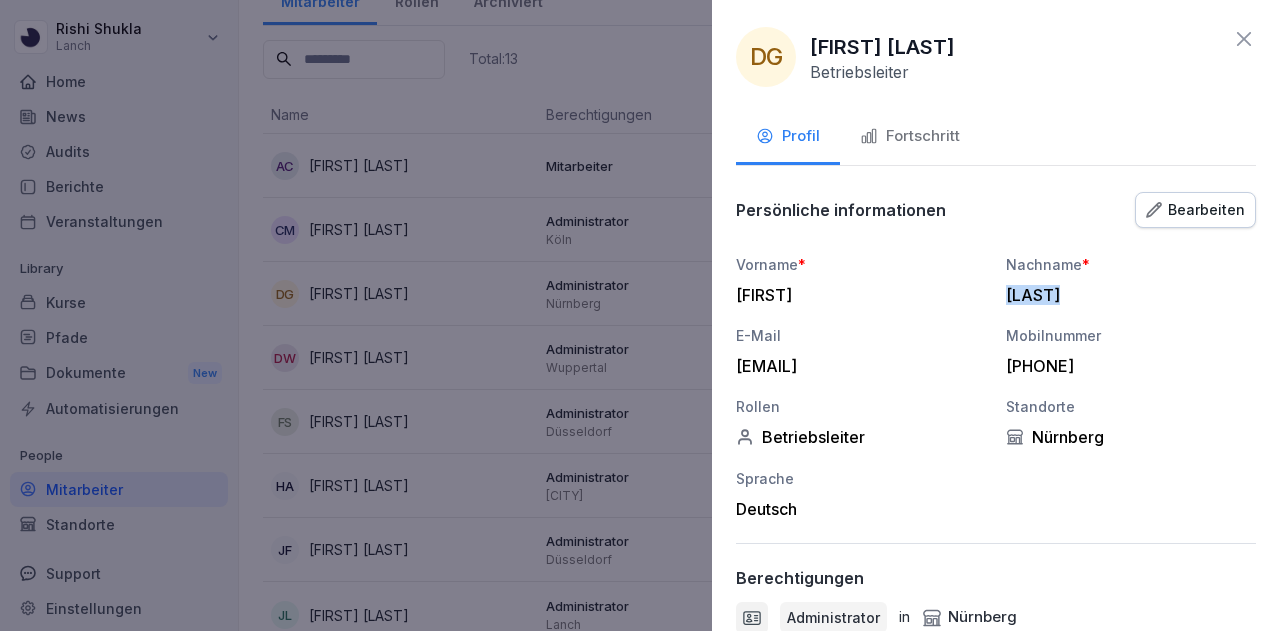 click on "[LAST]" at bounding box center [1126, 295] 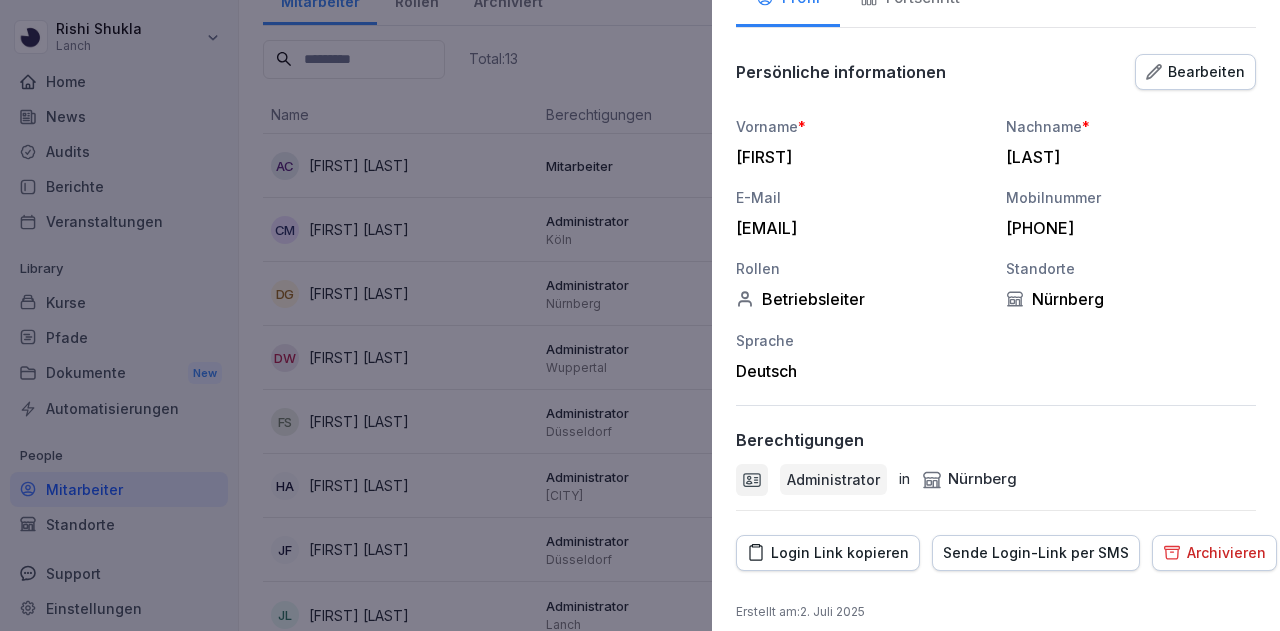 scroll, scrollTop: 154, scrollLeft: 0, axis: vertical 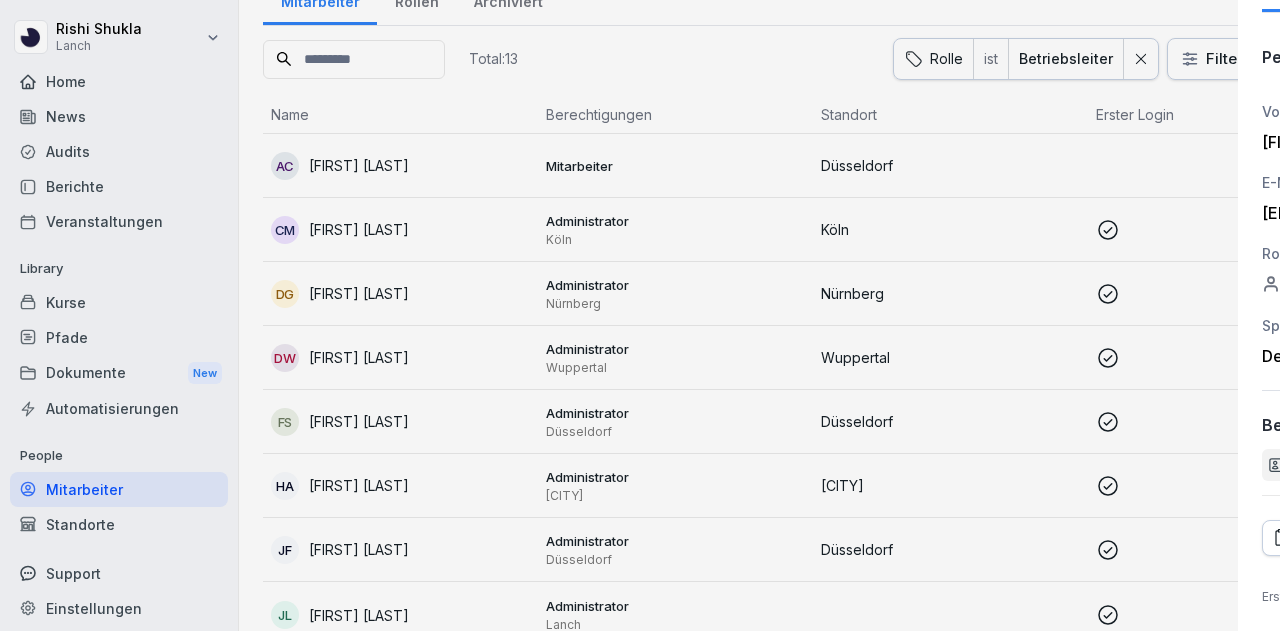 click at bounding box center [640, 315] 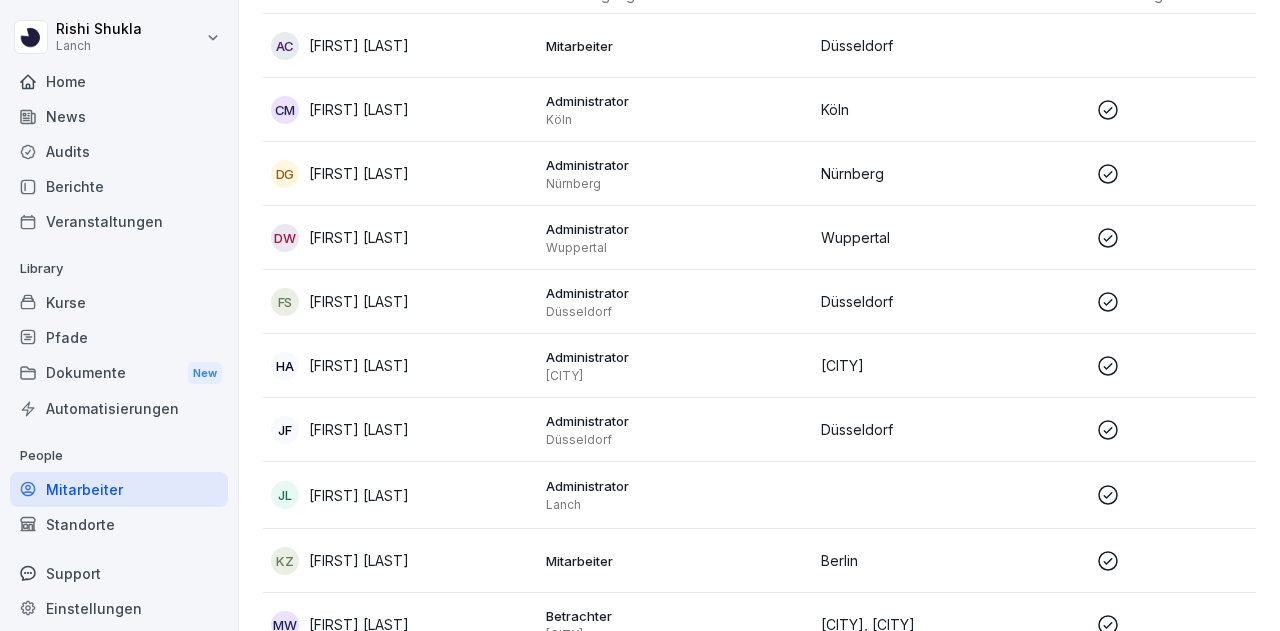 scroll, scrollTop: 212, scrollLeft: 0, axis: vertical 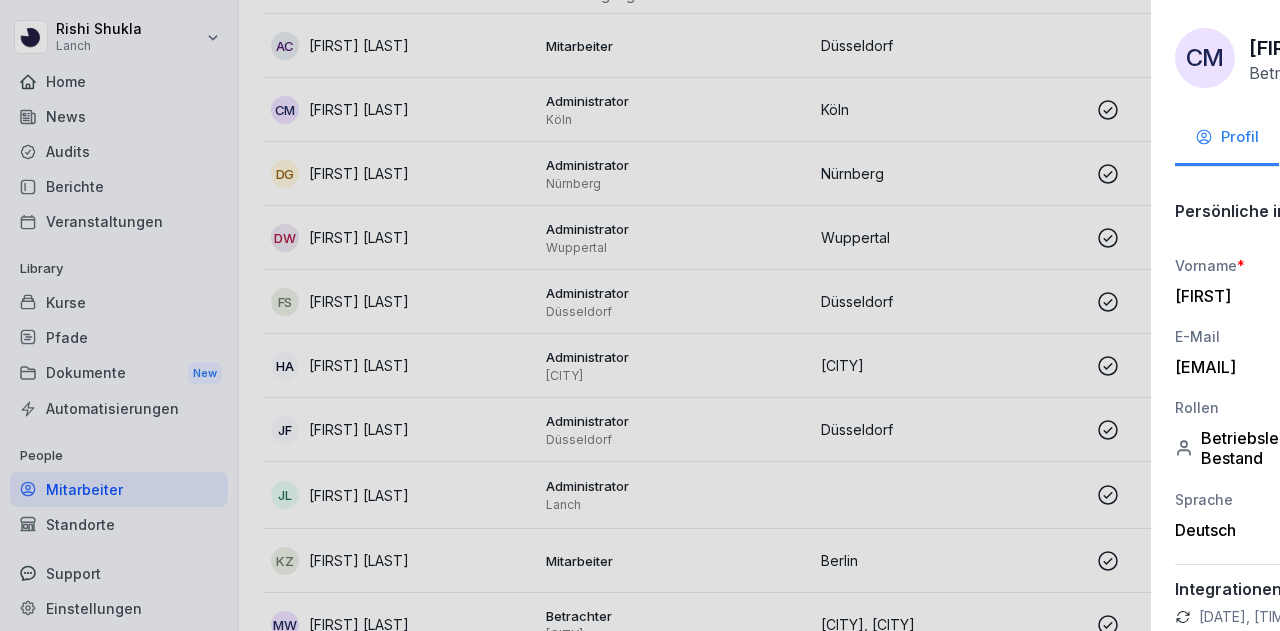 click at bounding box center [640, 315] 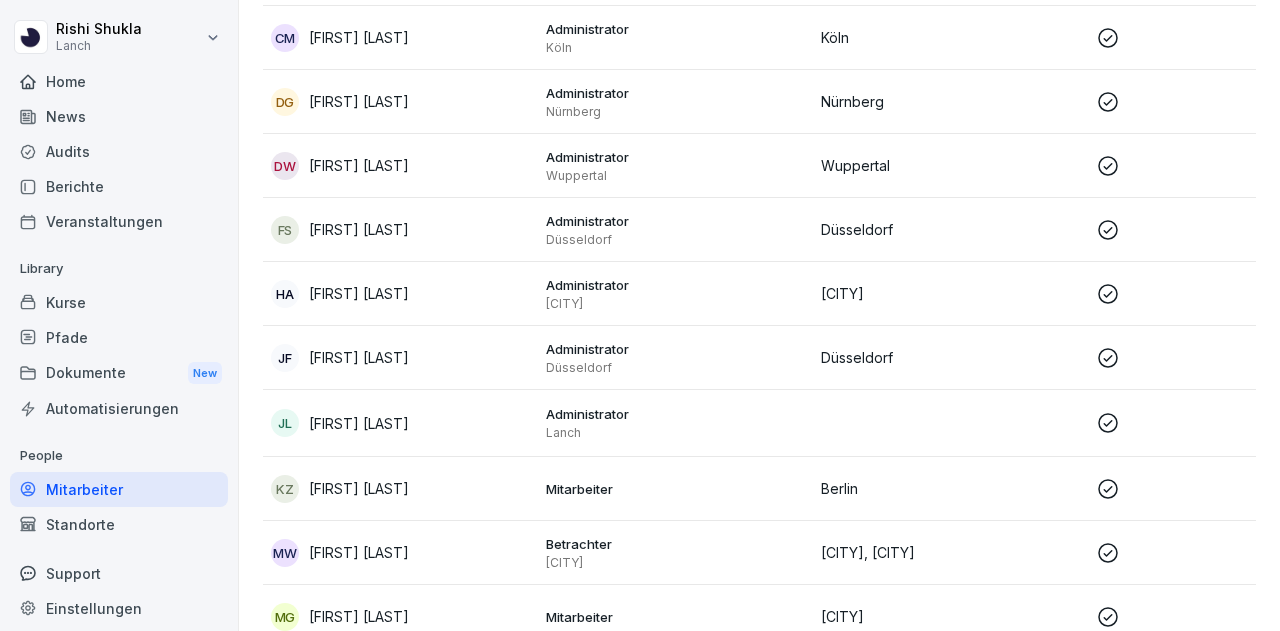 scroll, scrollTop: 284, scrollLeft: 0, axis: vertical 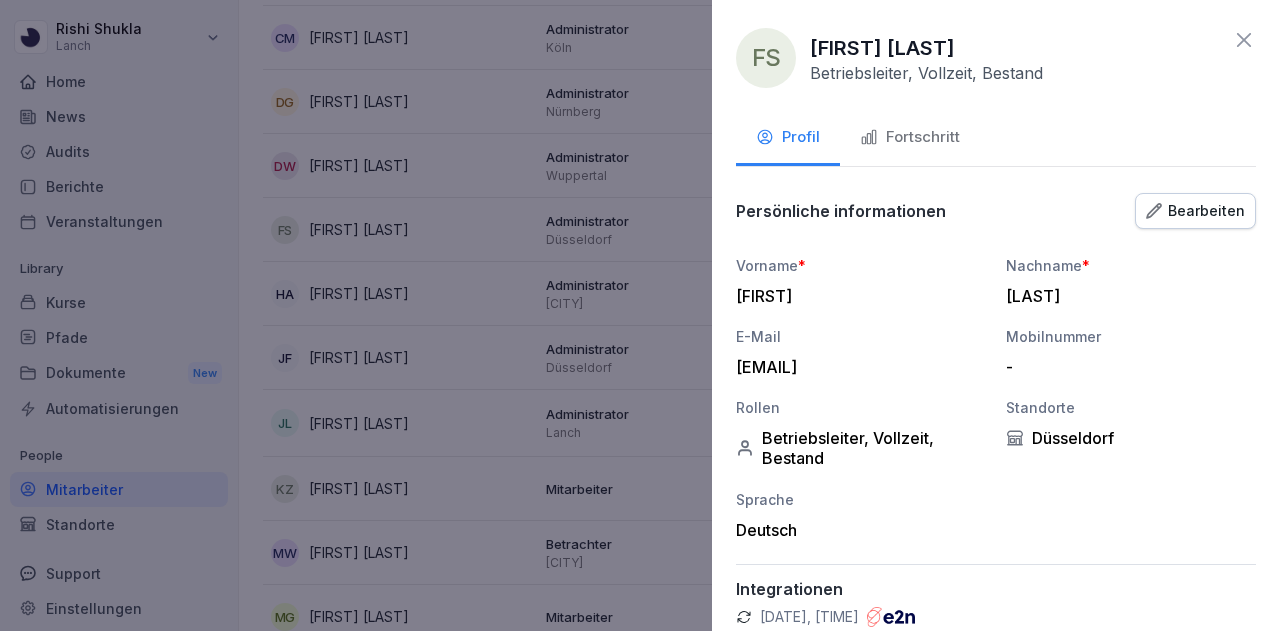 click at bounding box center [640, 315] 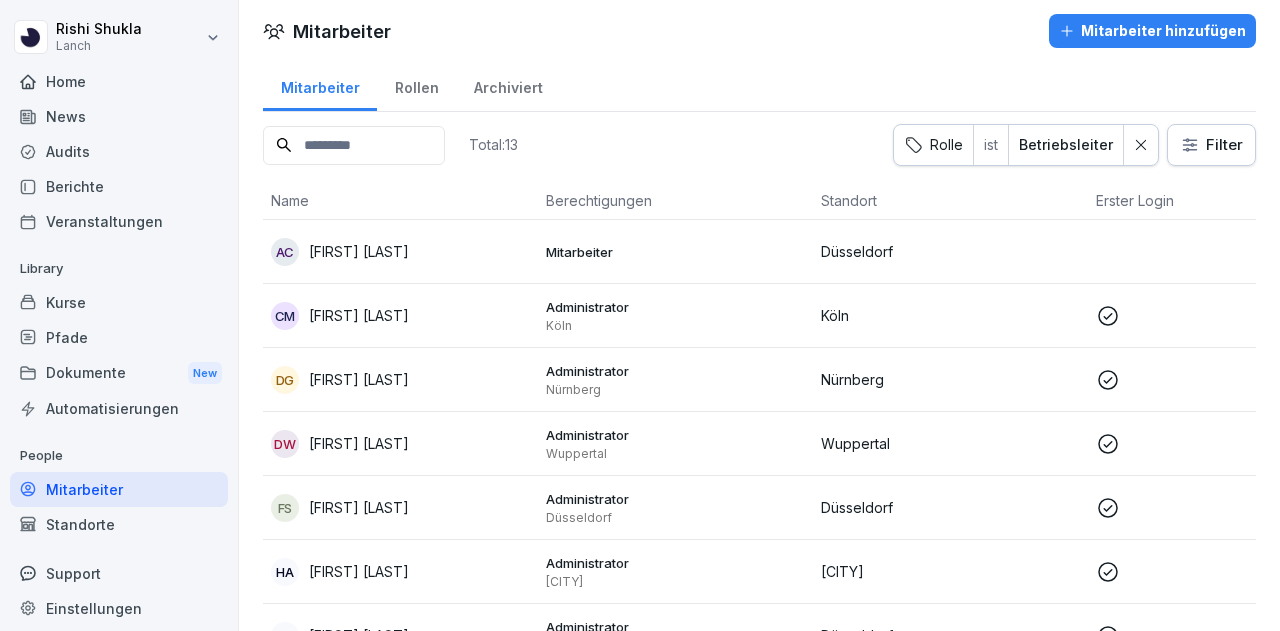 scroll, scrollTop: 4, scrollLeft: 0, axis: vertical 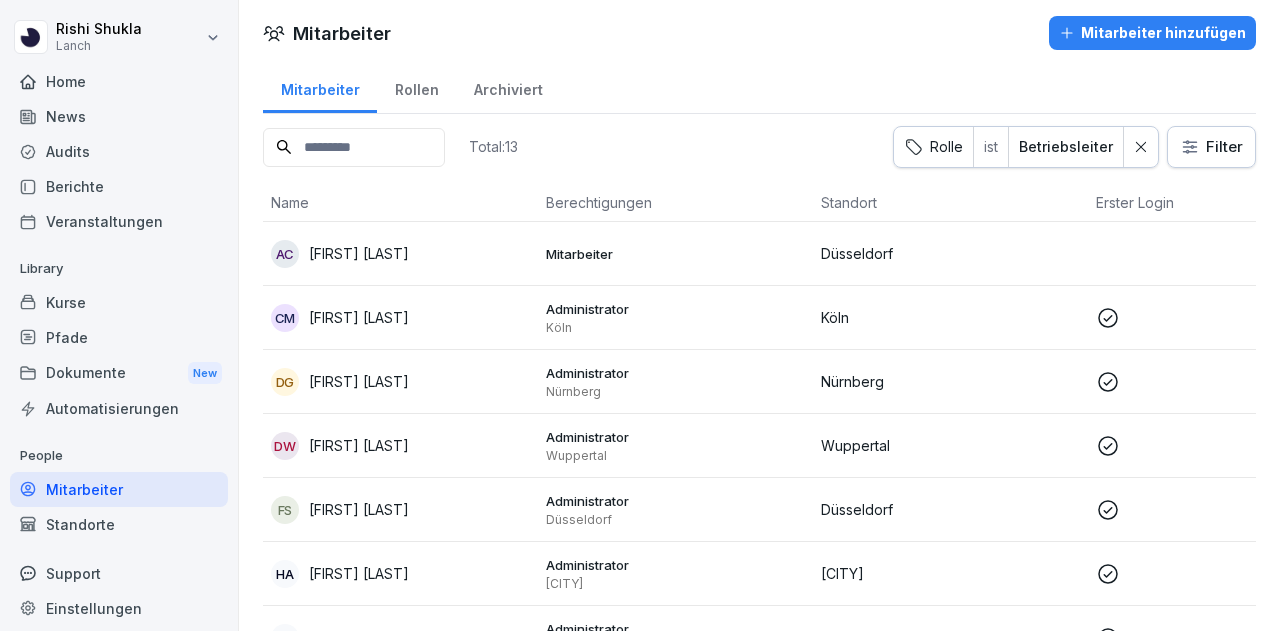click on "[FIRST] [LAST]" at bounding box center [359, 253] 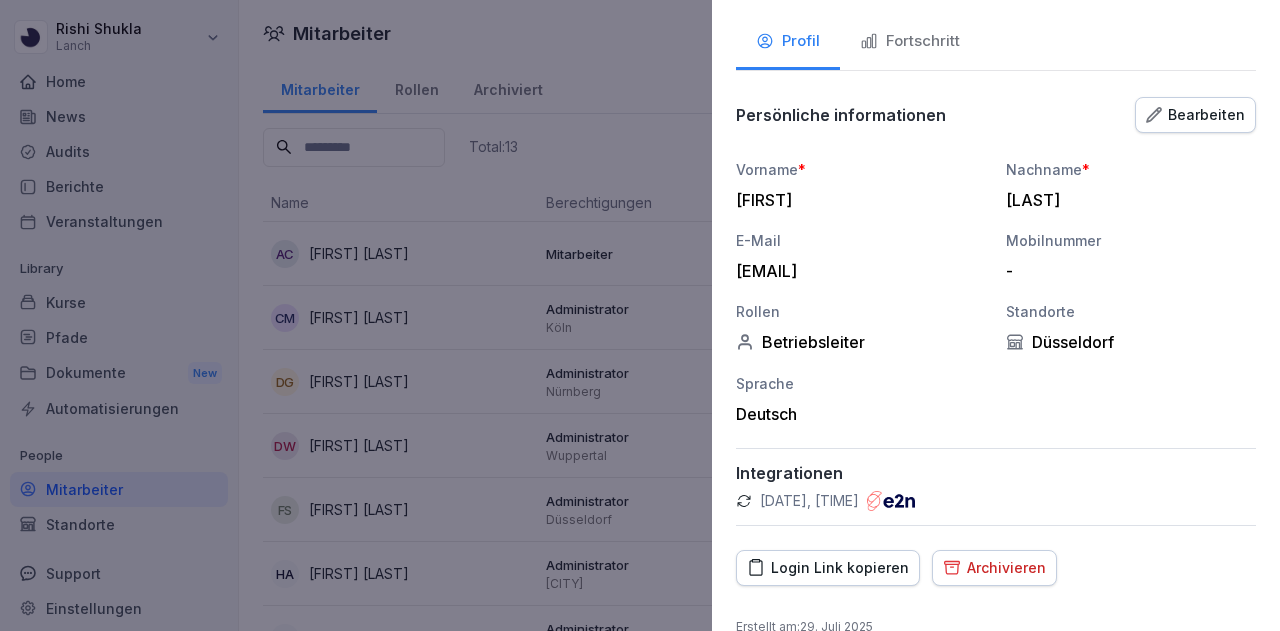 scroll, scrollTop: 99, scrollLeft: 0, axis: vertical 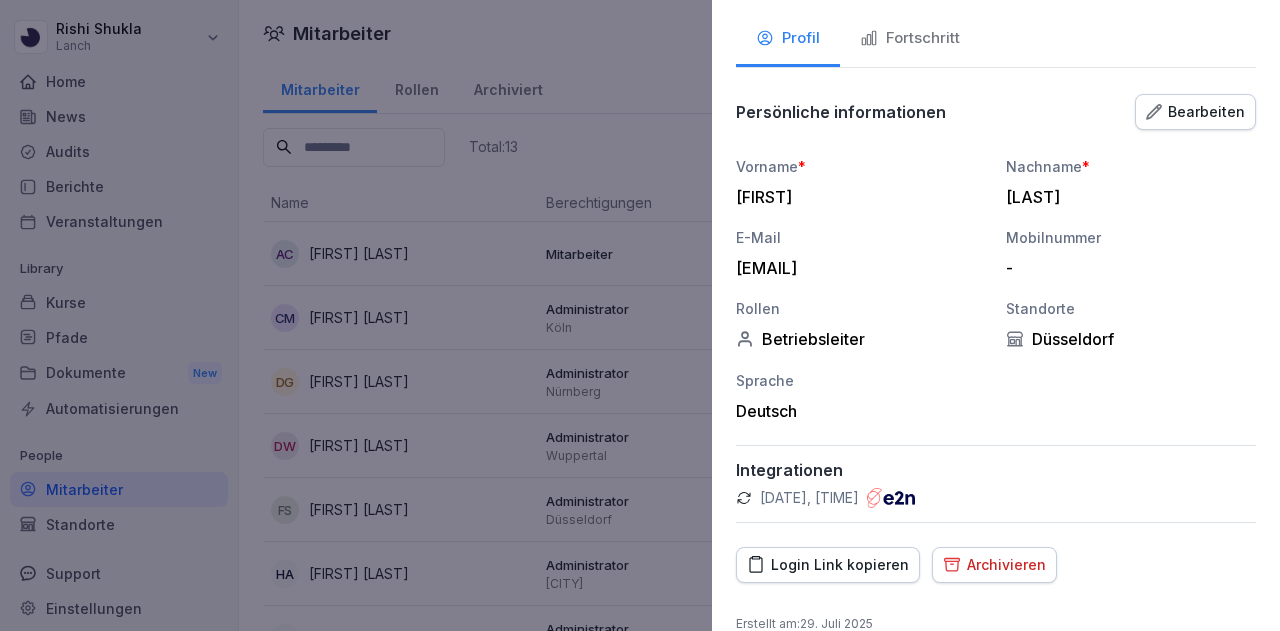 click on "[EMAIL]" at bounding box center [856, 268] 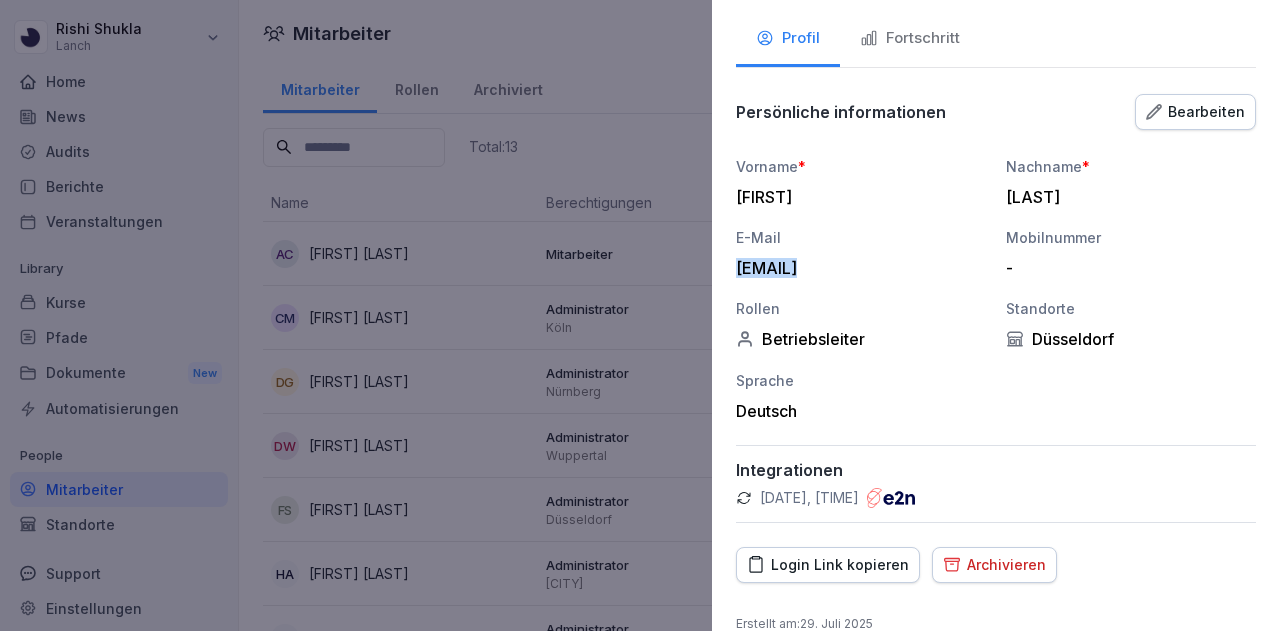 click on "[EMAIL]" at bounding box center (856, 268) 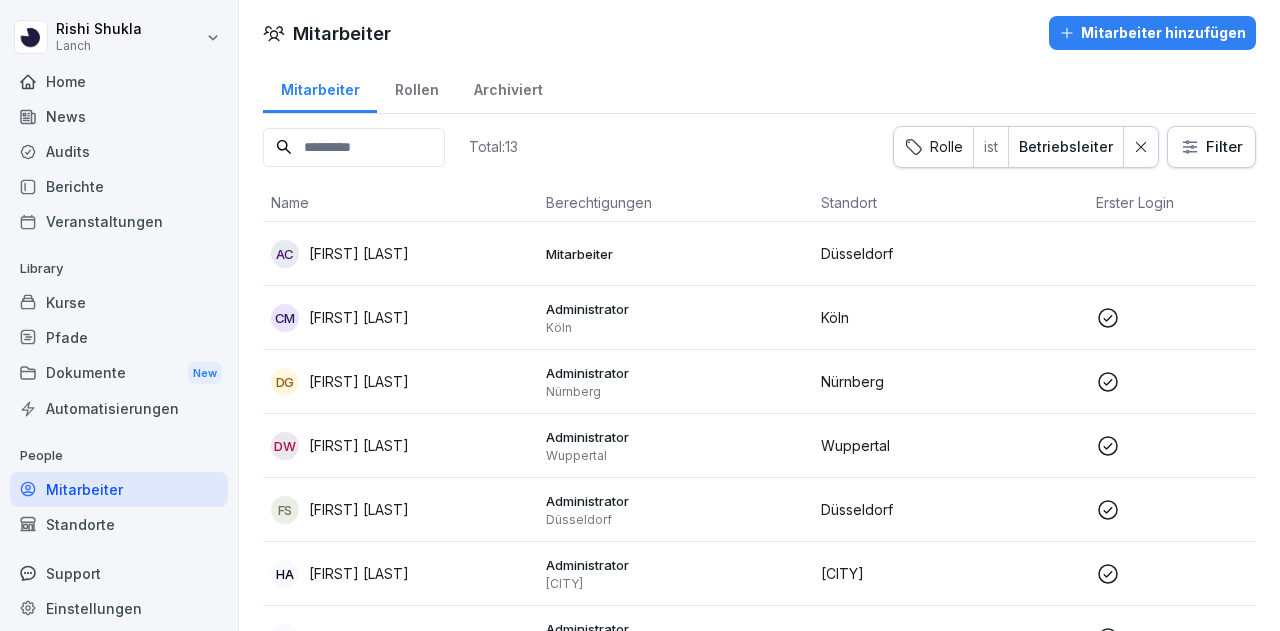click on "[FIRST] [LAST]" at bounding box center [400, 318] 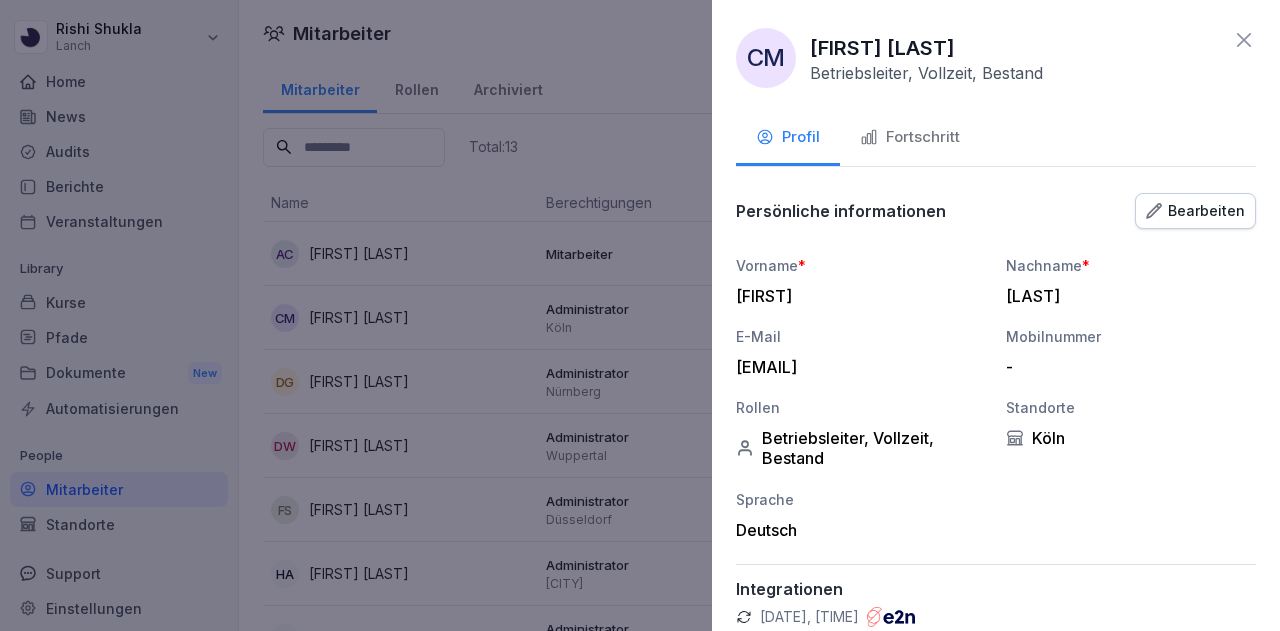 click on "[EMAIL]" at bounding box center (856, 367) 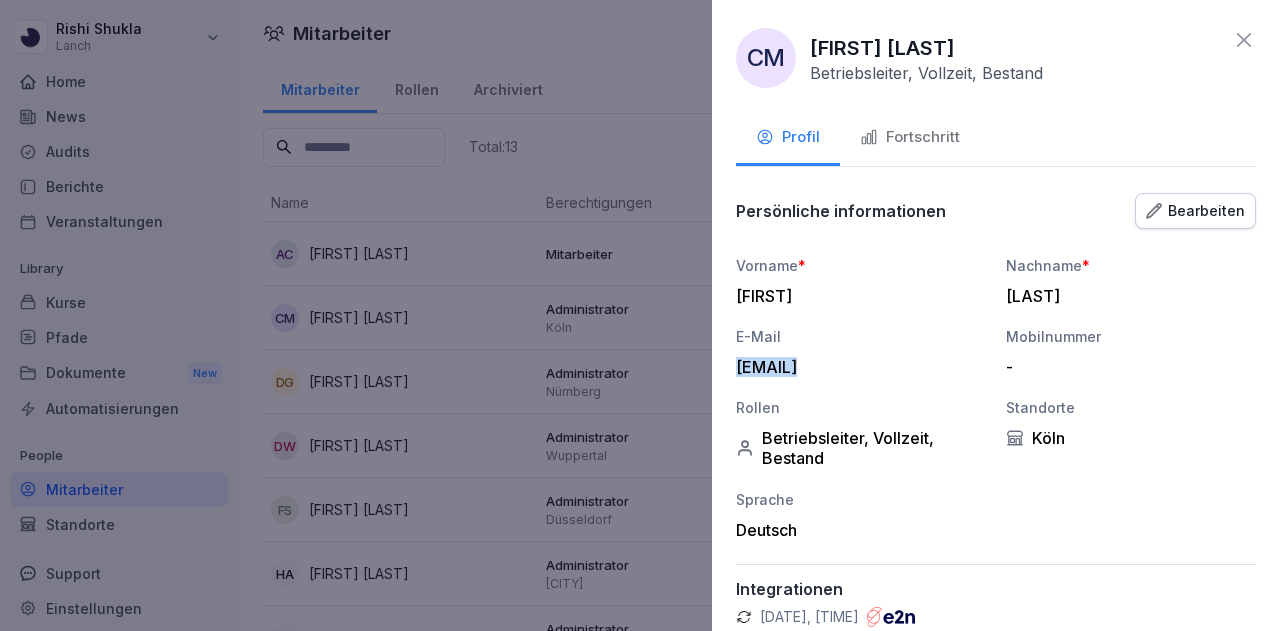 click on "[EMAIL]" at bounding box center (856, 367) 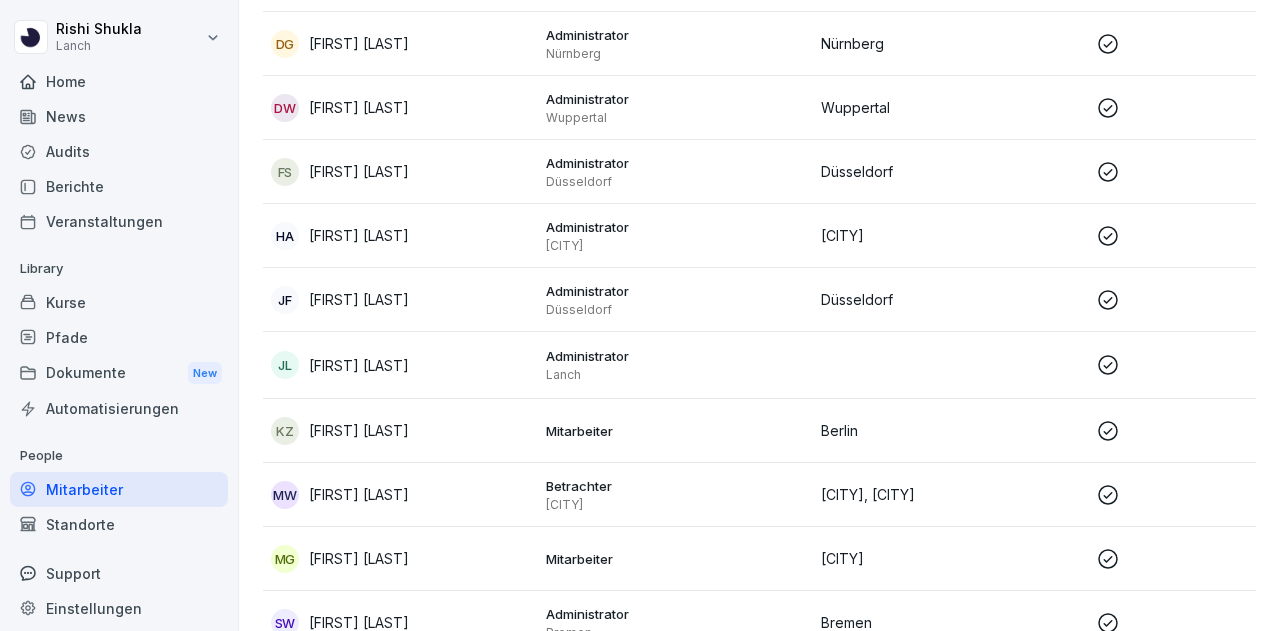 scroll, scrollTop: 338, scrollLeft: 0, axis: vertical 